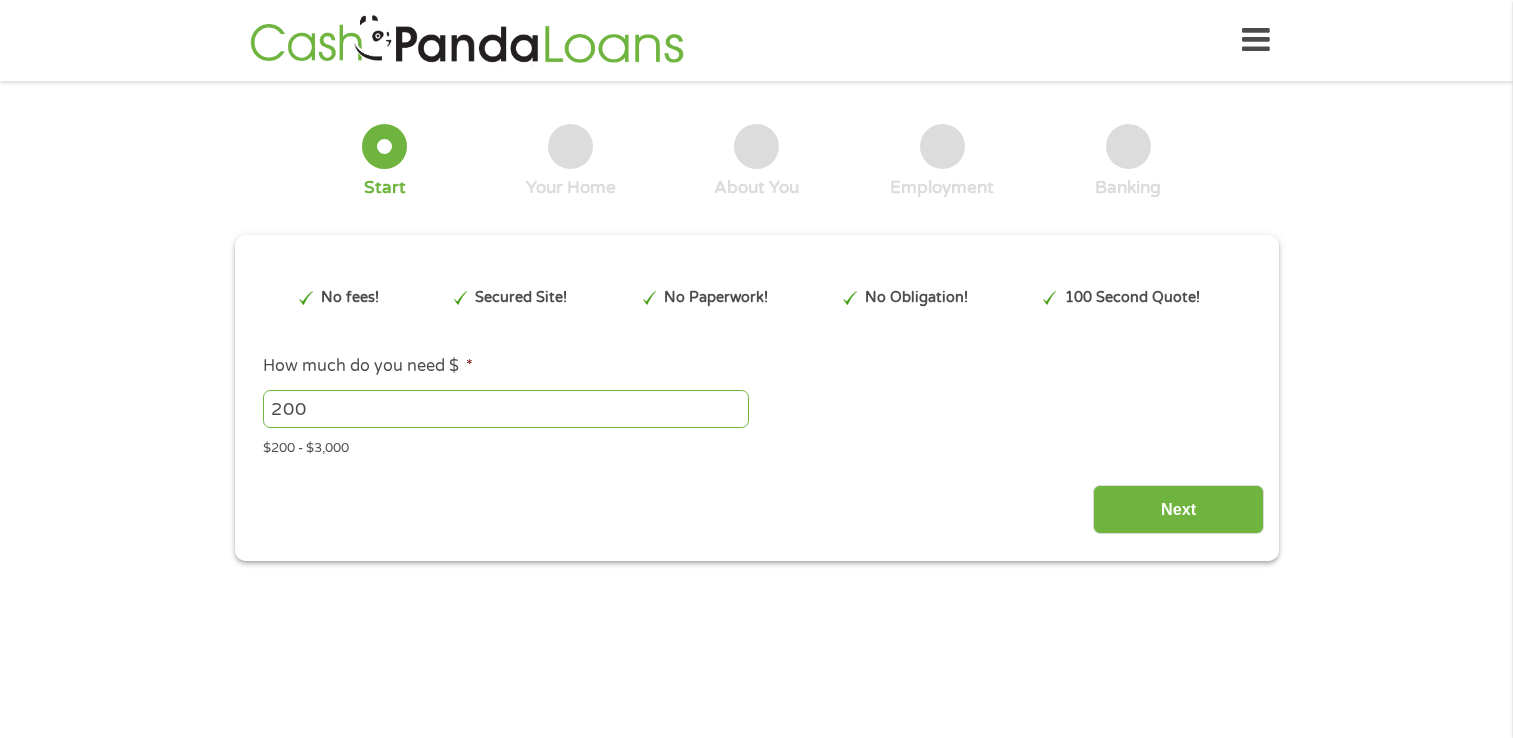 scroll, scrollTop: 0, scrollLeft: 0, axis: both 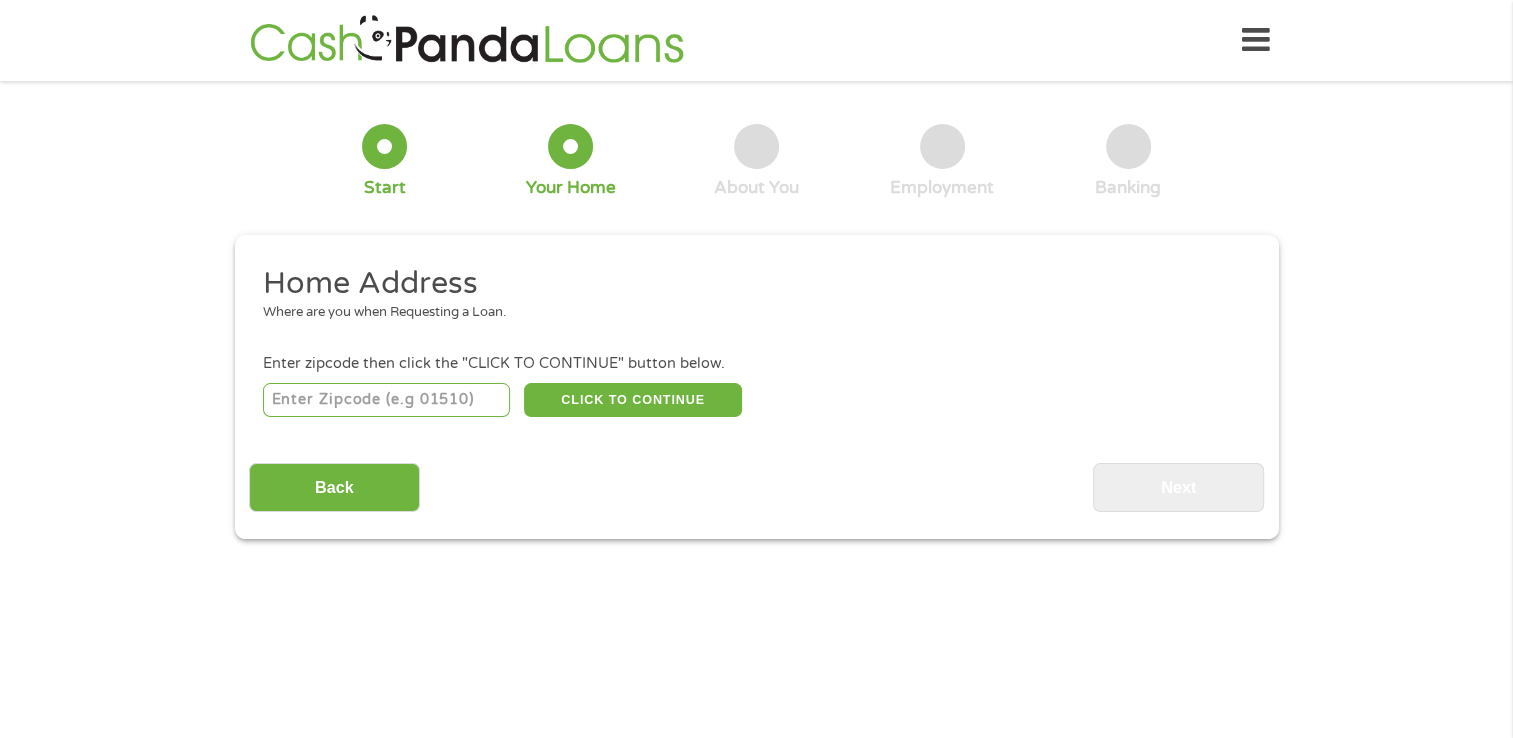 click at bounding box center (386, 400) 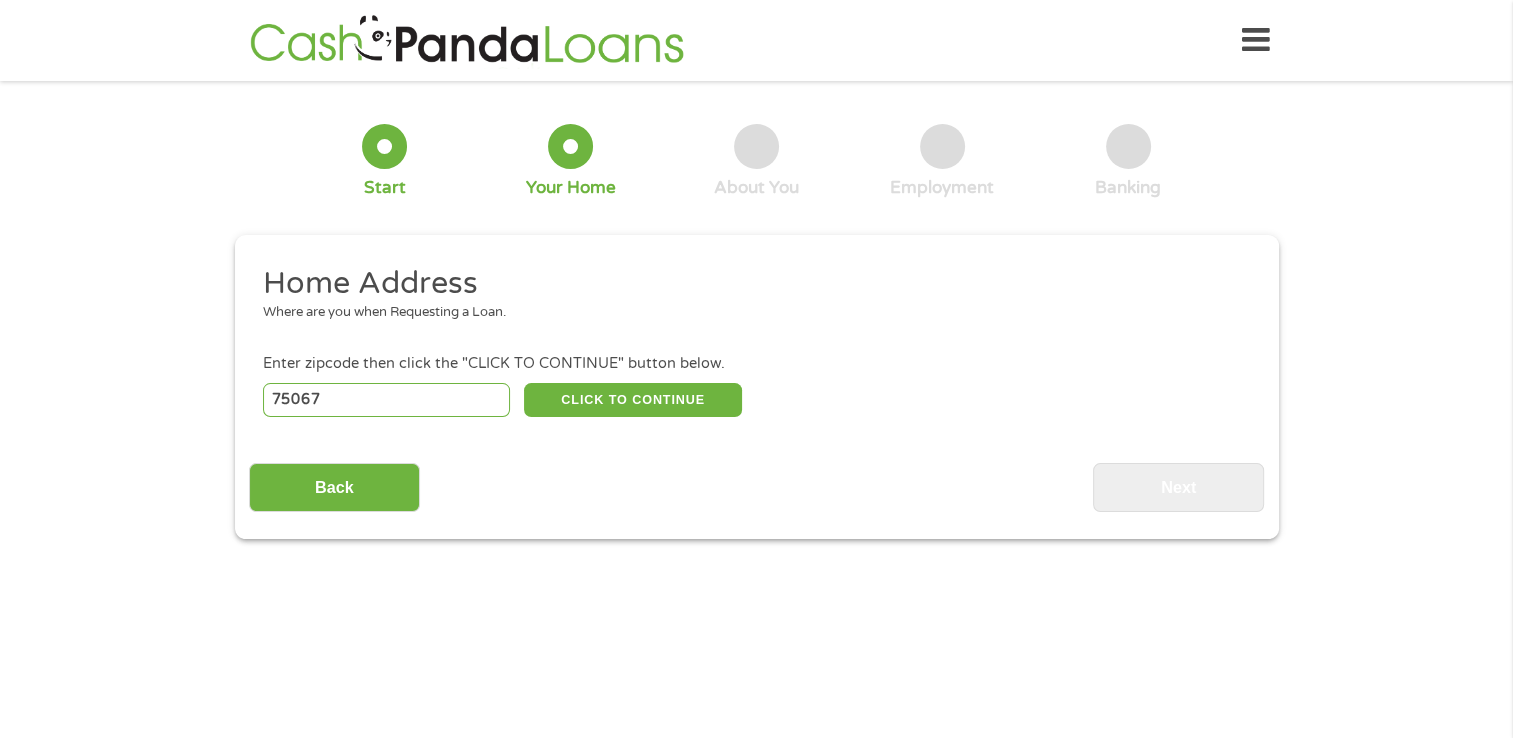 select on "[US_STATE]" 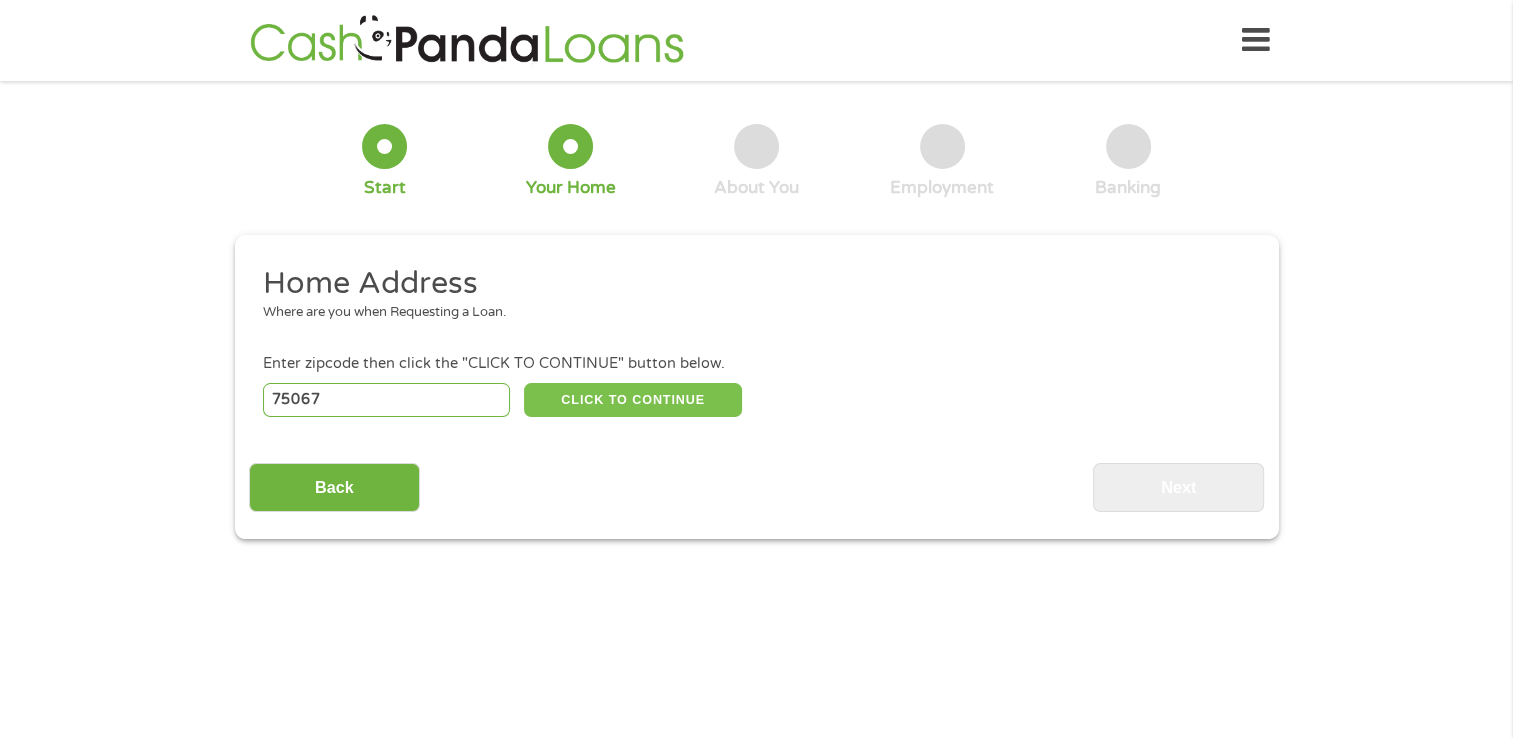 click on "CLICK TO CONTINUE" at bounding box center (633, 400) 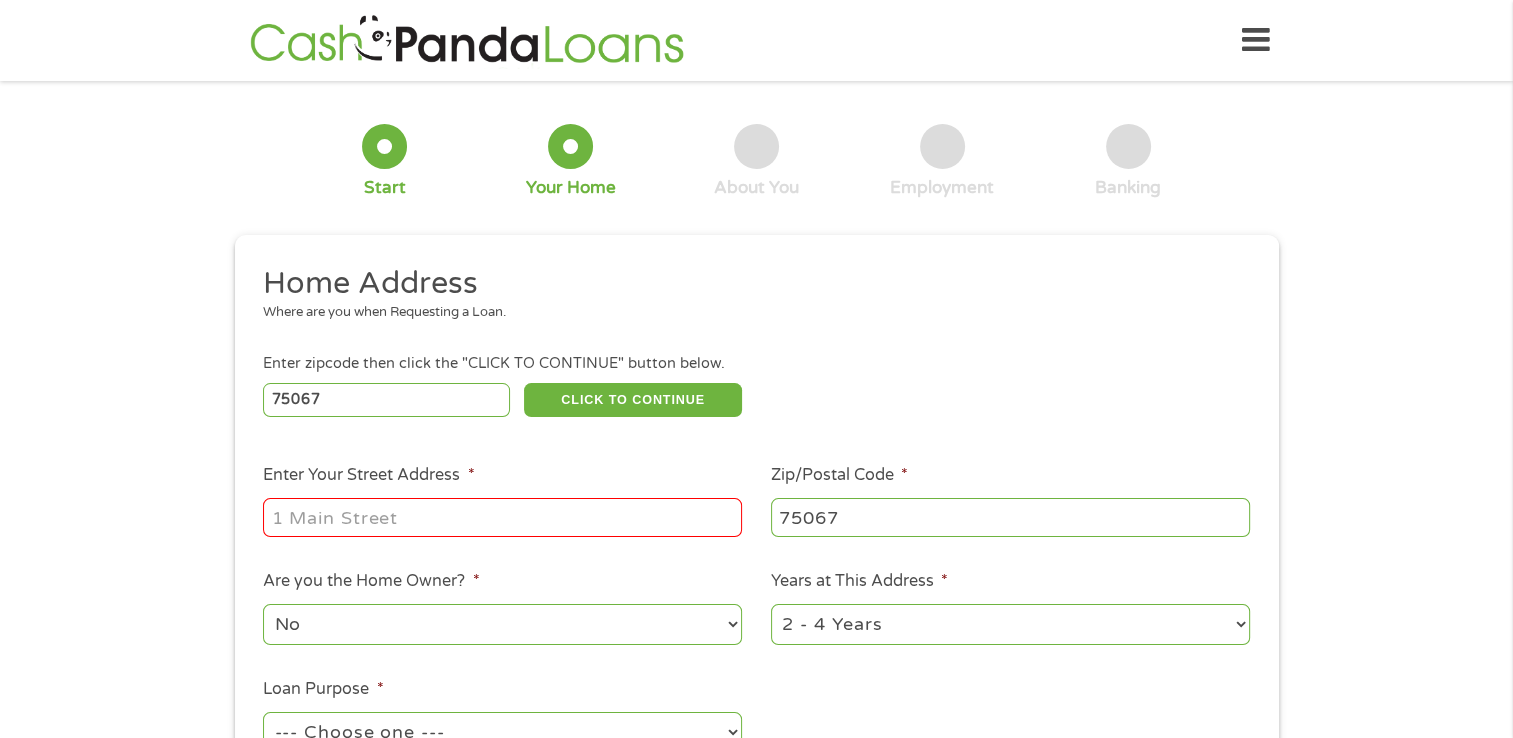 click on "Enter Your Street Address *" at bounding box center [502, 517] 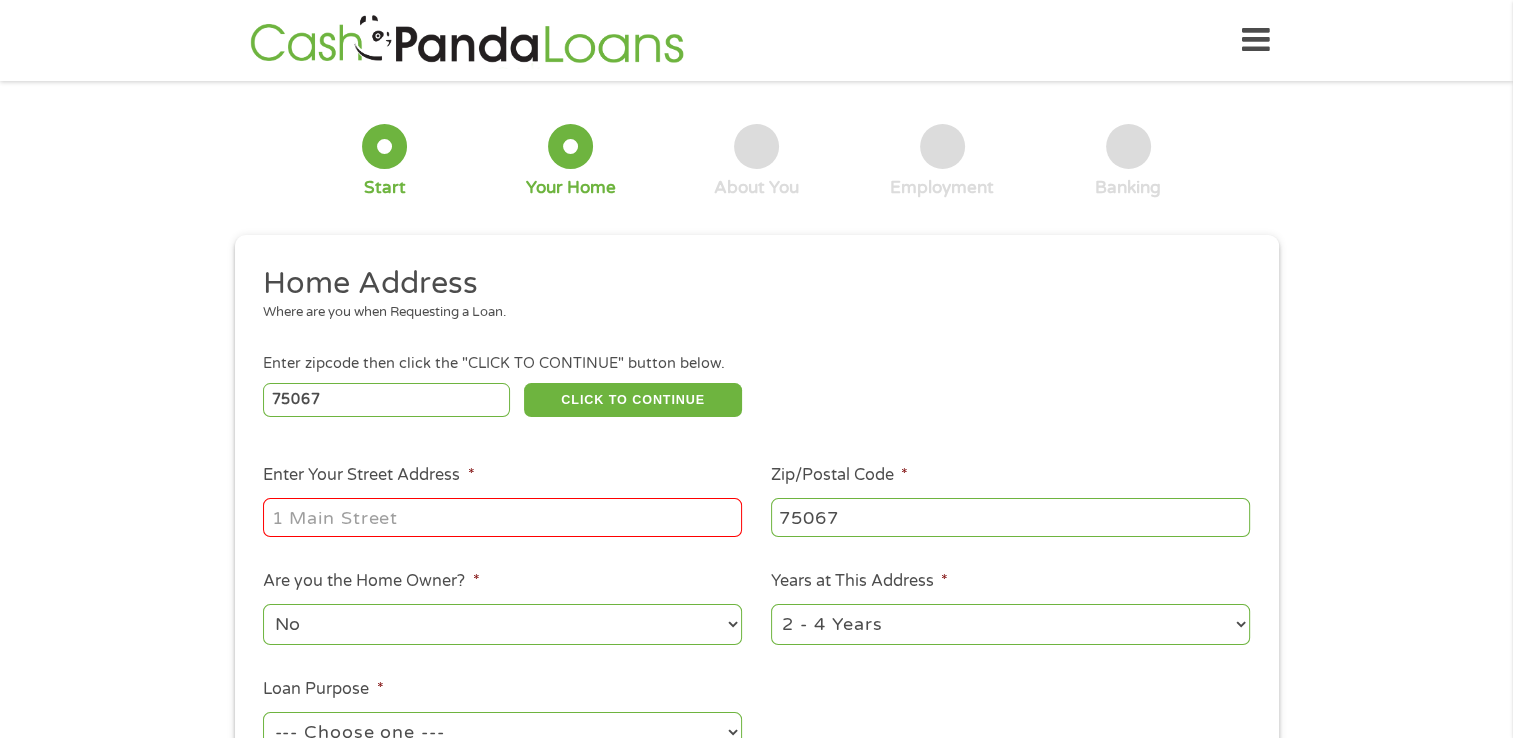 drag, startPoint x: 364, startPoint y: 398, endPoint x: 304, endPoint y: 407, distance: 60.671246 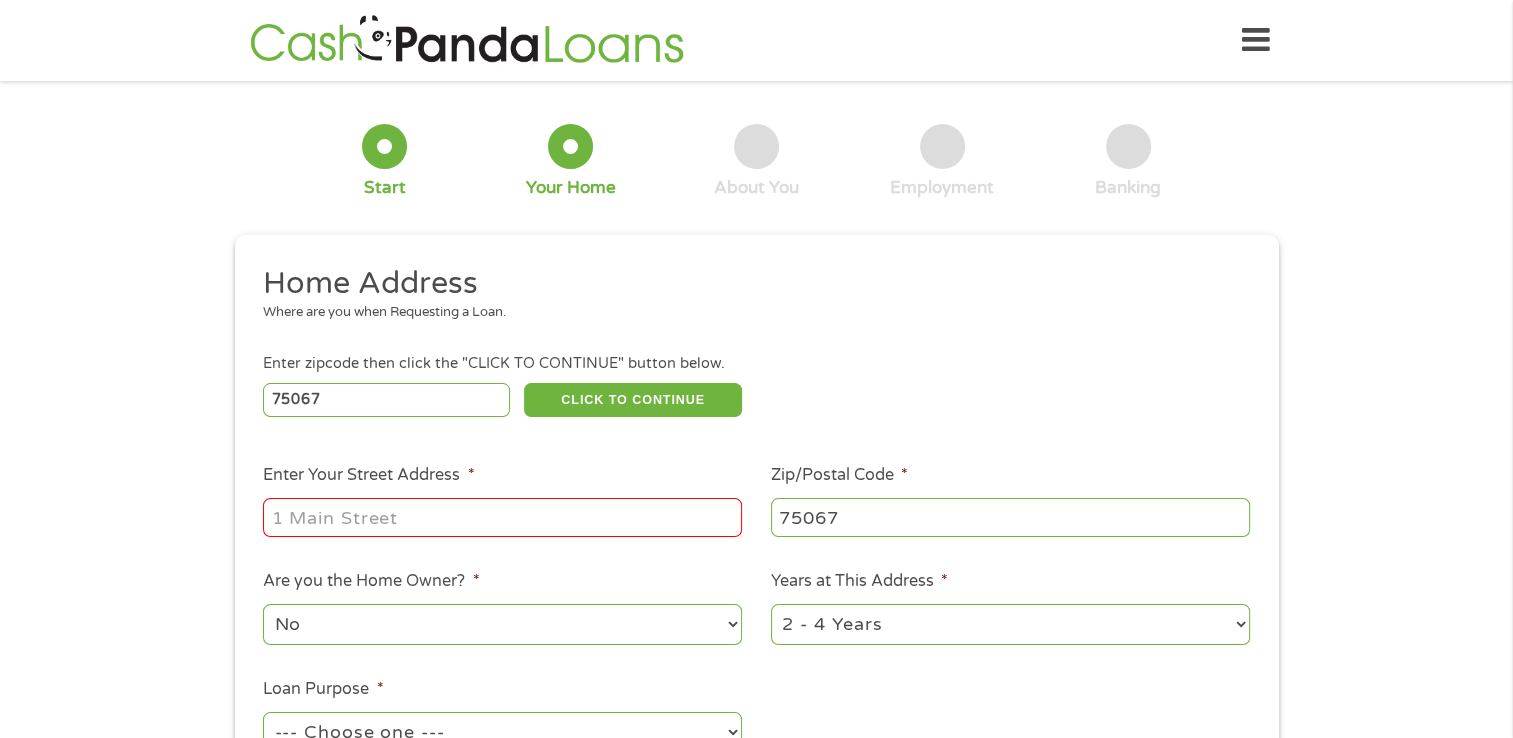 click on "75067" at bounding box center (386, 400) 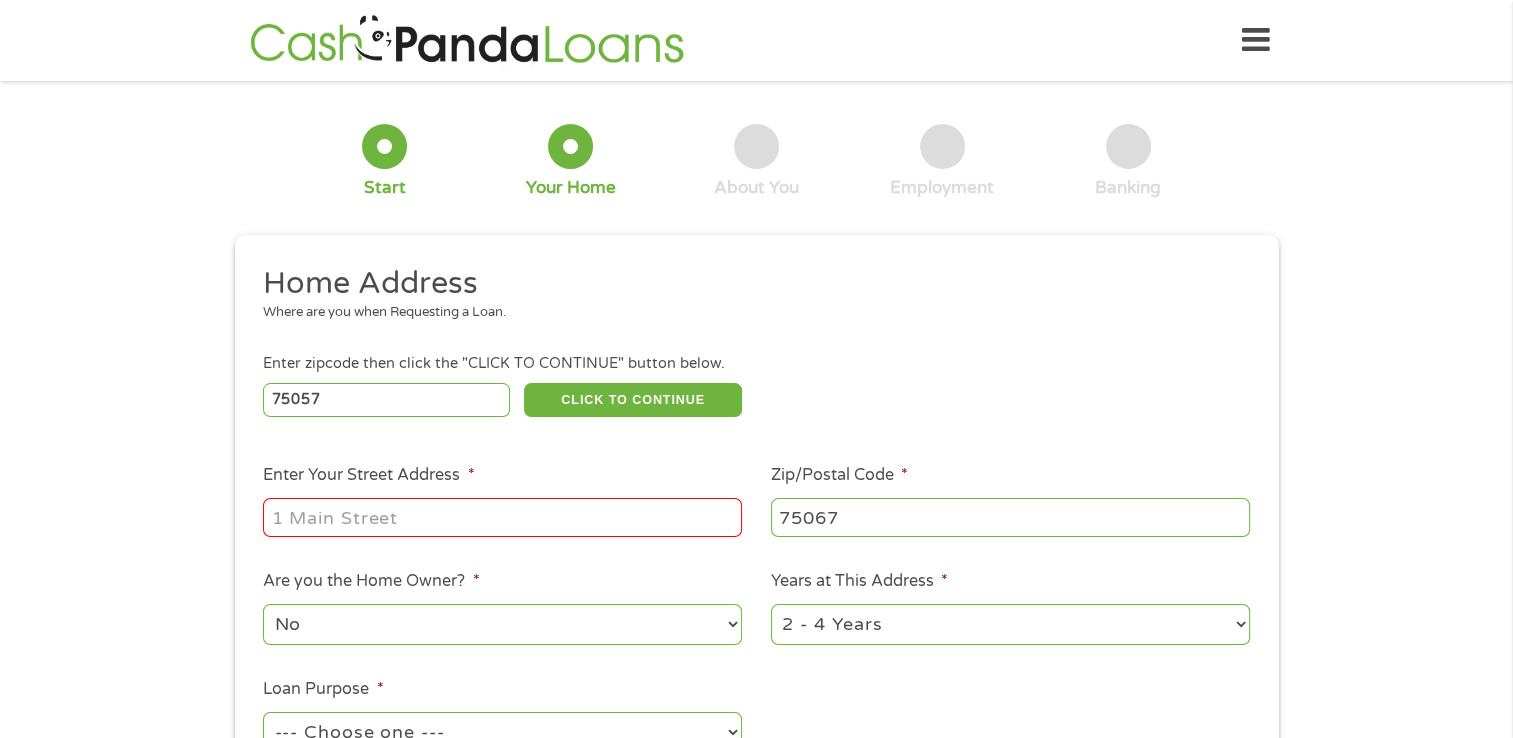 type on "75057" 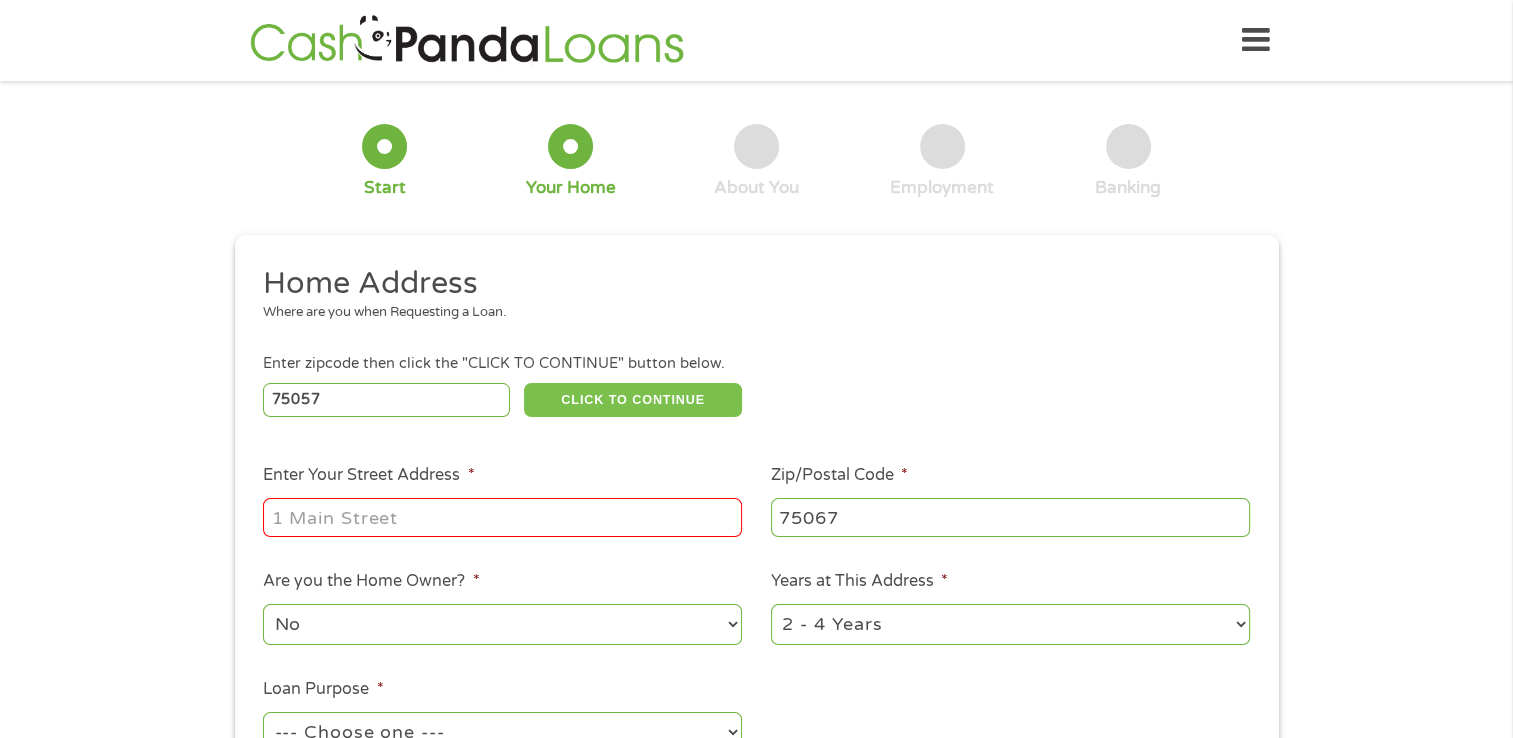 click on "CLICK TO CONTINUE" at bounding box center (633, 400) 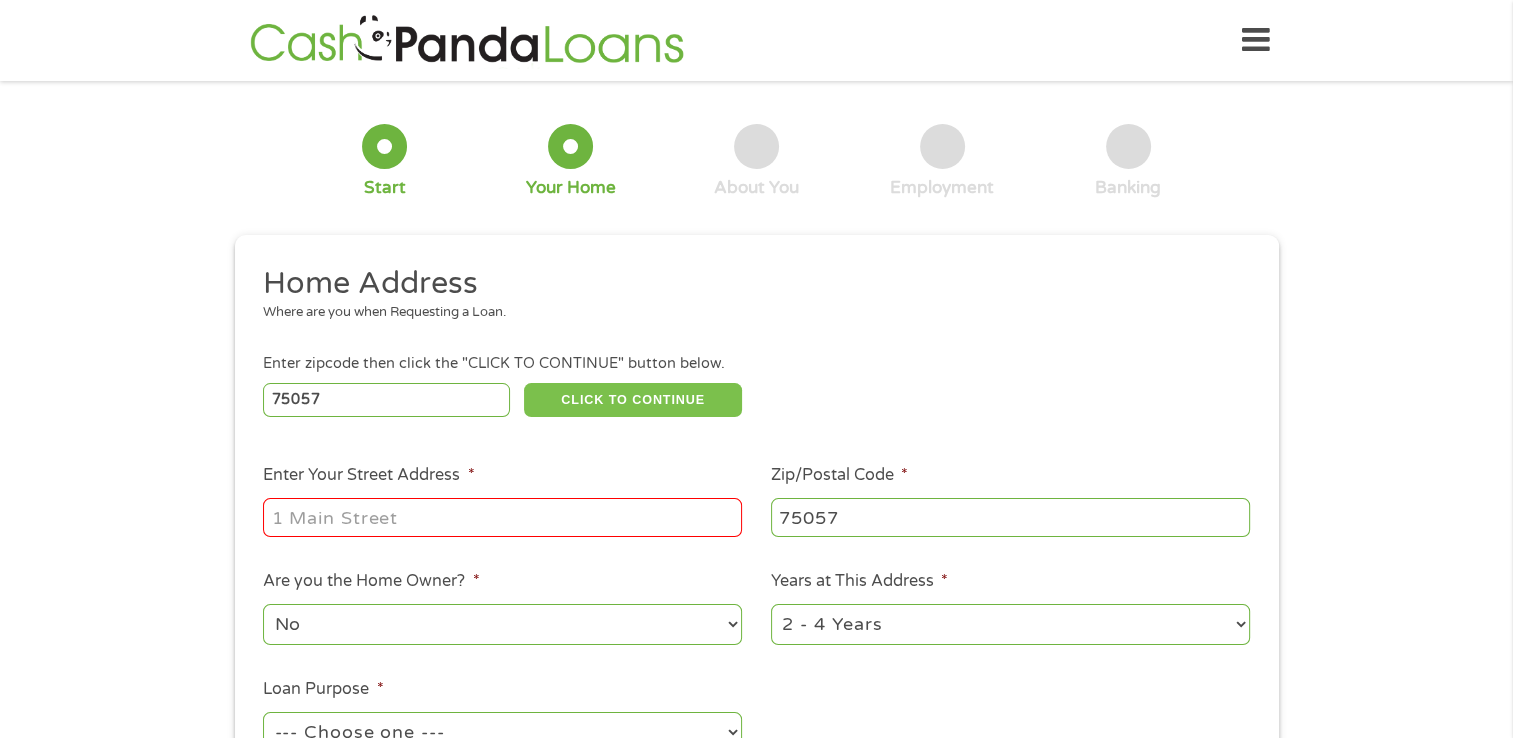 scroll, scrollTop: 400, scrollLeft: 0, axis: vertical 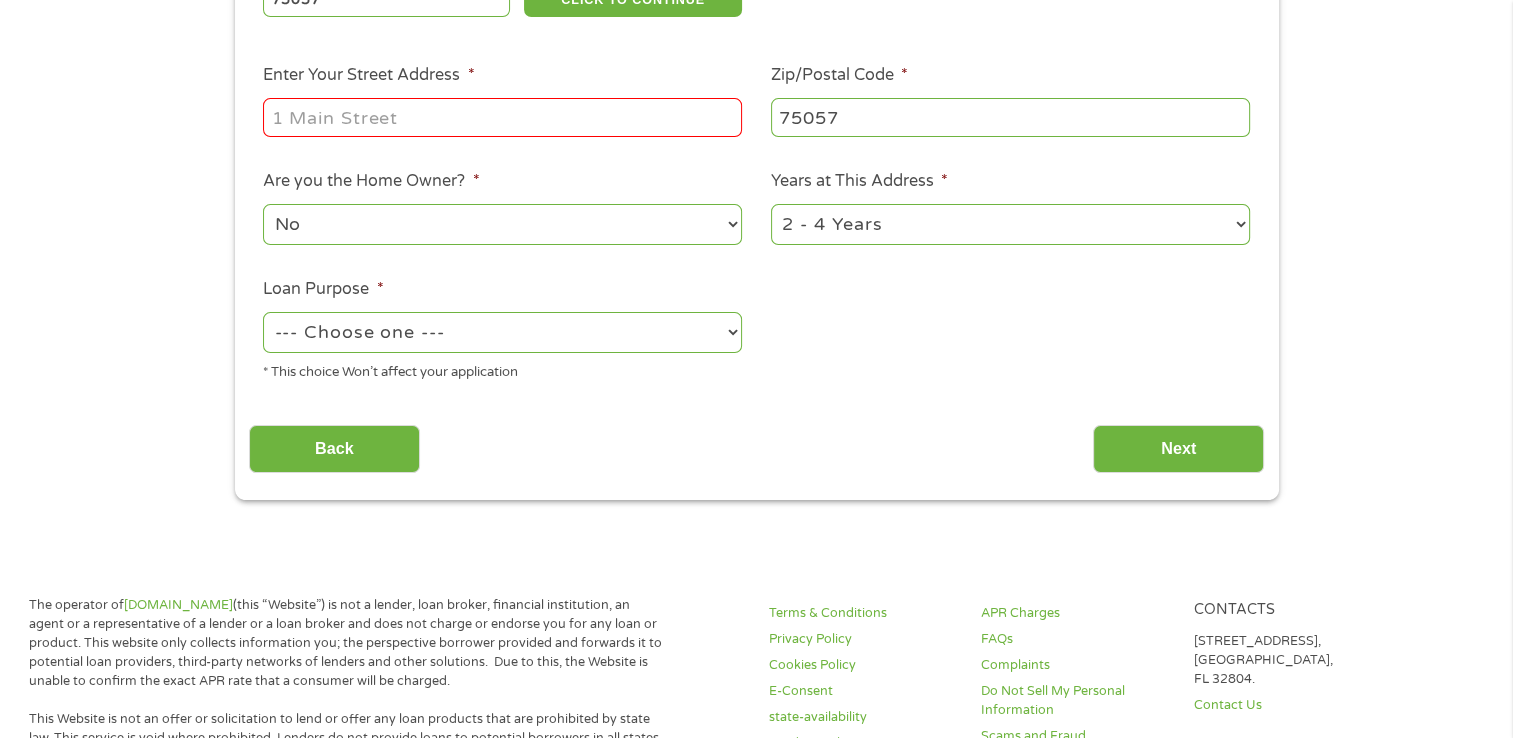click on "Home Address Where are you when Requesting a Loan.
Enter zipcode then click the "CLICK TO CONTINUE" button below.
75057
CLICK TO CONTINUE
Please recheck your Zipcode, it seems to be Incorrect Enter Your Street Address * Zip/Postal Code * 75057 This field is hidden when viewing the form City * [GEOGRAPHIC_DATA] This field is hidden when viewing the form State * [US_STATE] [US_STATE] [US_STATE] [US_STATE] [US_STATE] [US_STATE] [US_STATE] [US_STATE] [US_STATE] [US_STATE] [US_STATE] [US_STATE] [US_STATE] [US_STATE] [US_STATE] [US_STATE] [US_STATE] [US_STATE] [US_STATE] [US_STATE] [US_STATE] [US_STATE] [US_STATE] [US_STATE] [US_STATE] [US_STATE] [US_STATE] [US_STATE] [US_STATE] [US_STATE] [US_STATE] [US_STATE] [US_STATE] [US_STATE] [US_STATE] [US_STATE] [US_STATE] [US_STATE] [US_STATE] [US_STATE] [US_STATE] [US_STATE] [US_STATE] [US_STATE] [US_STATE][PERSON_NAME][US_STATE] [US_STATE][PERSON_NAME] [US_STATE] [US_STATE] Are you the Home Owner? * No Yes Years at This Address * 1 Year or less 1 - 2 Years 2 - 4 Years Over 4 Years Loan Purpose * --- Choose one --- Pay Bills Debt Consolidation Home Improvement" at bounding box center (756, 131) 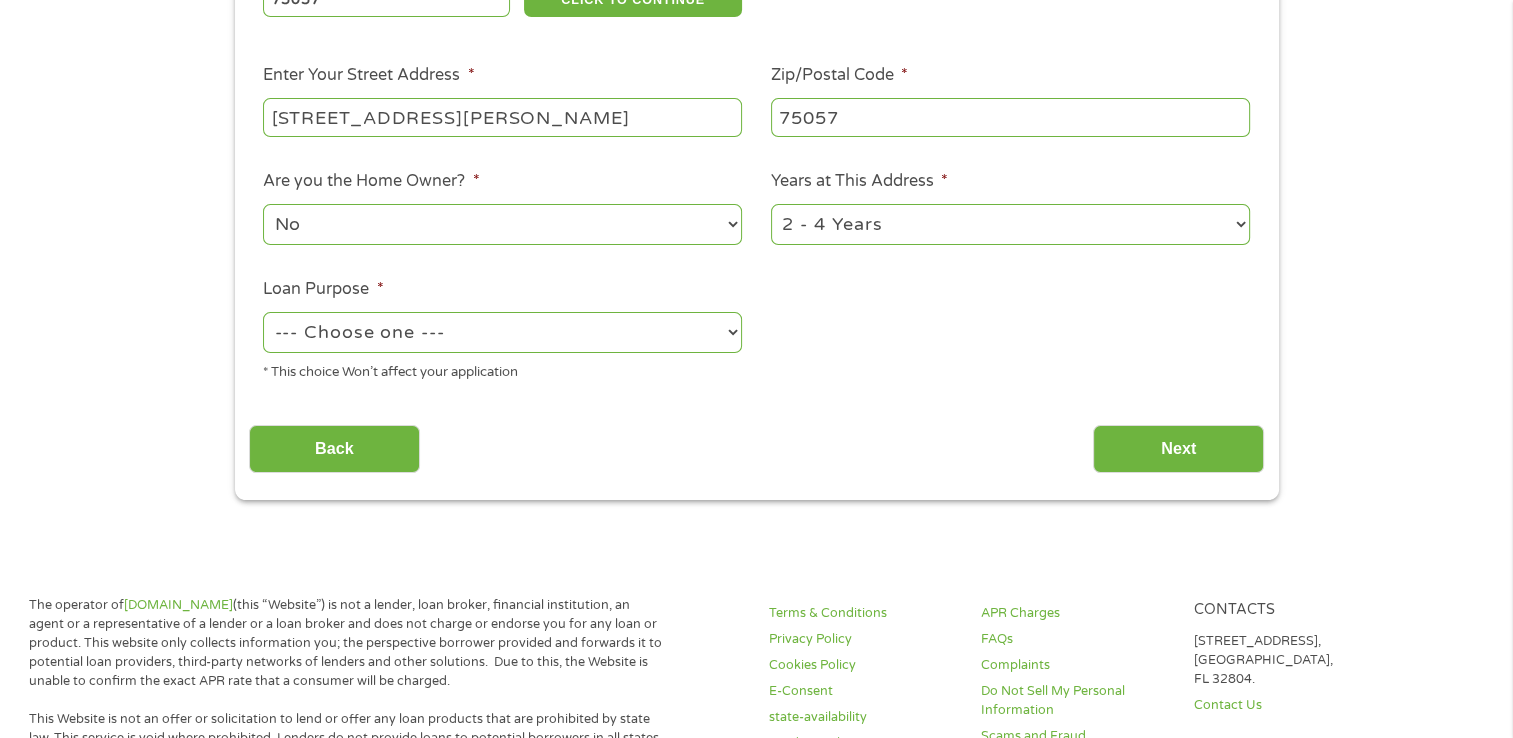 type on "[STREET_ADDRESS][PERSON_NAME]" 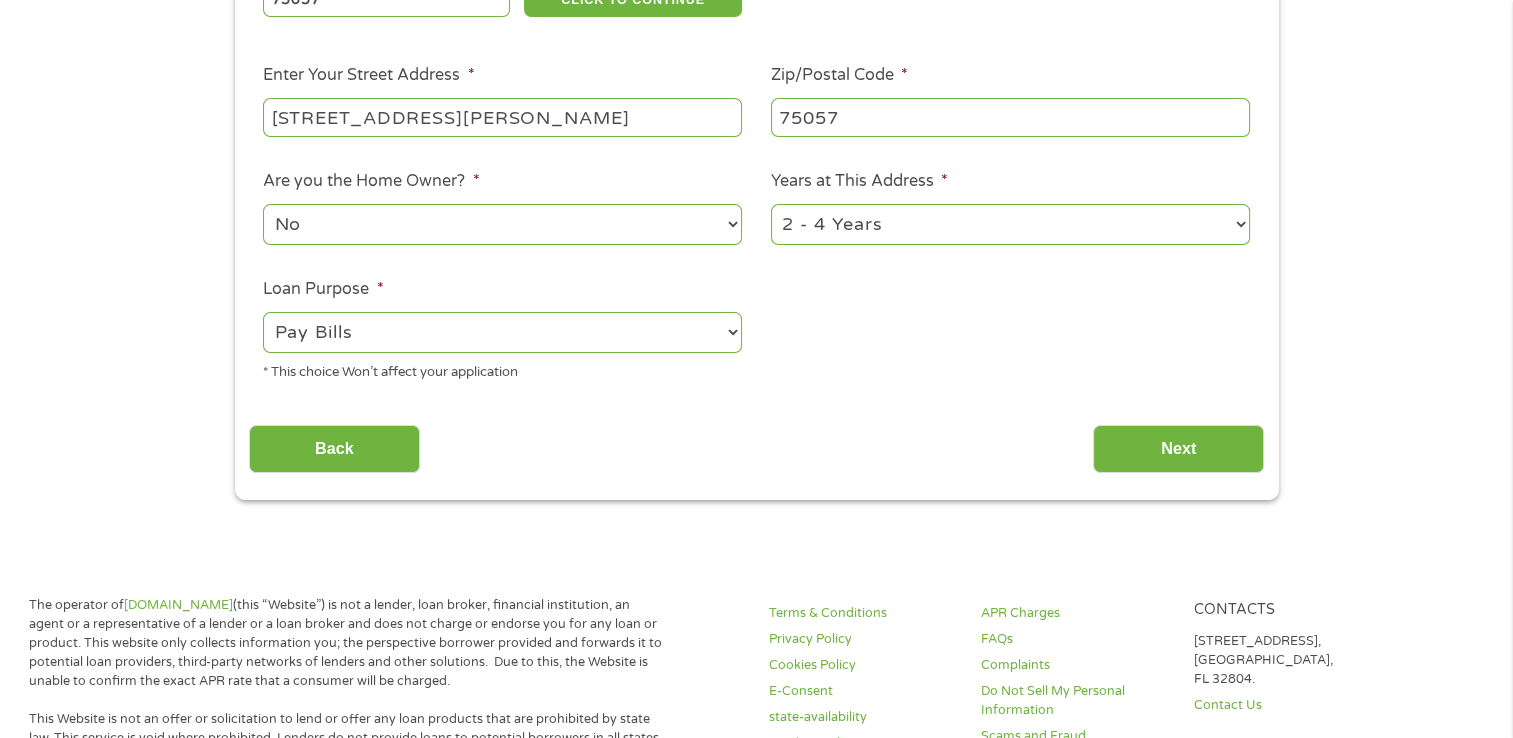 drag, startPoint x: 1124, startPoint y: 228, endPoint x: 1115, endPoint y: 246, distance: 20.12461 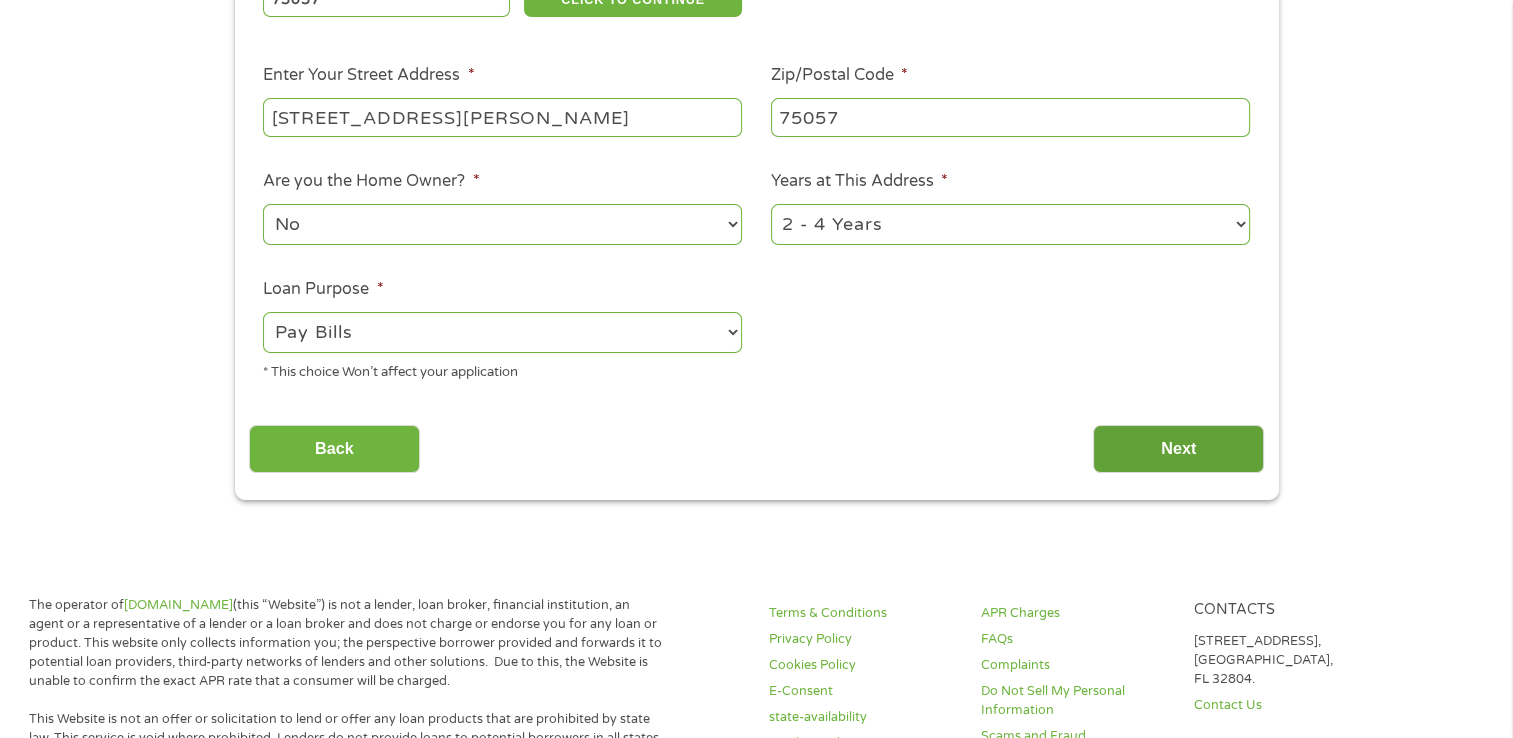 click on "Next" at bounding box center [1178, 449] 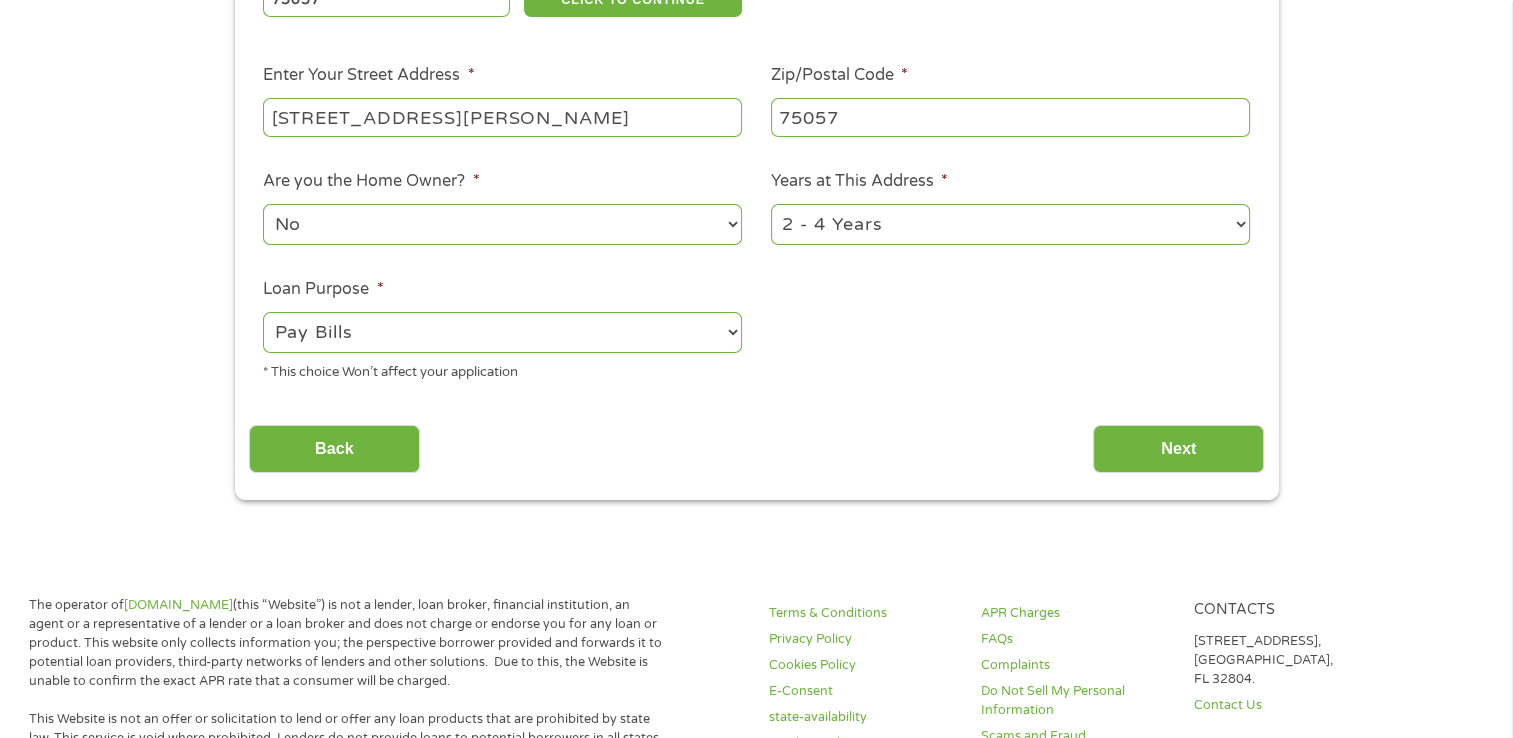 scroll, scrollTop: 8, scrollLeft: 8, axis: both 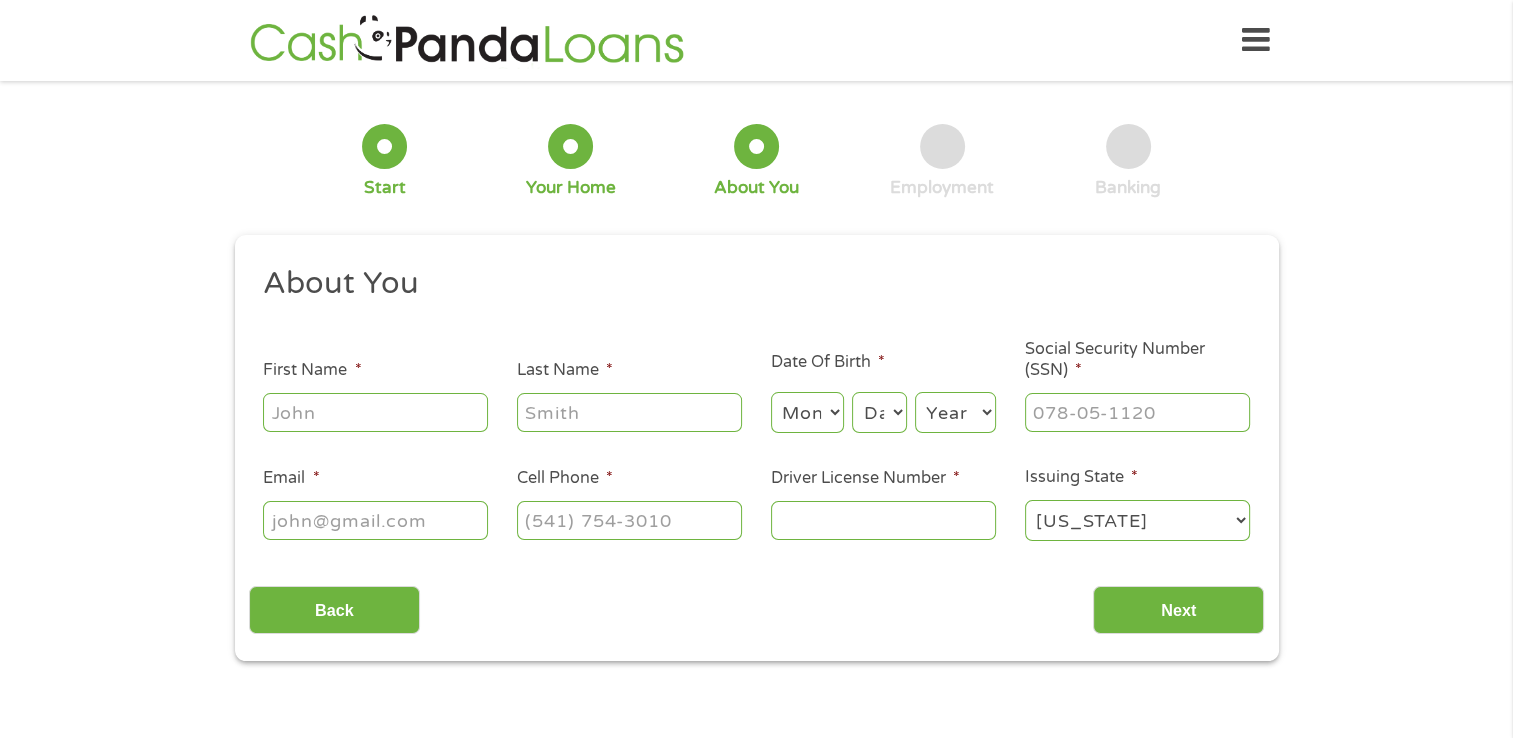 click on "First Name *" at bounding box center (375, 412) 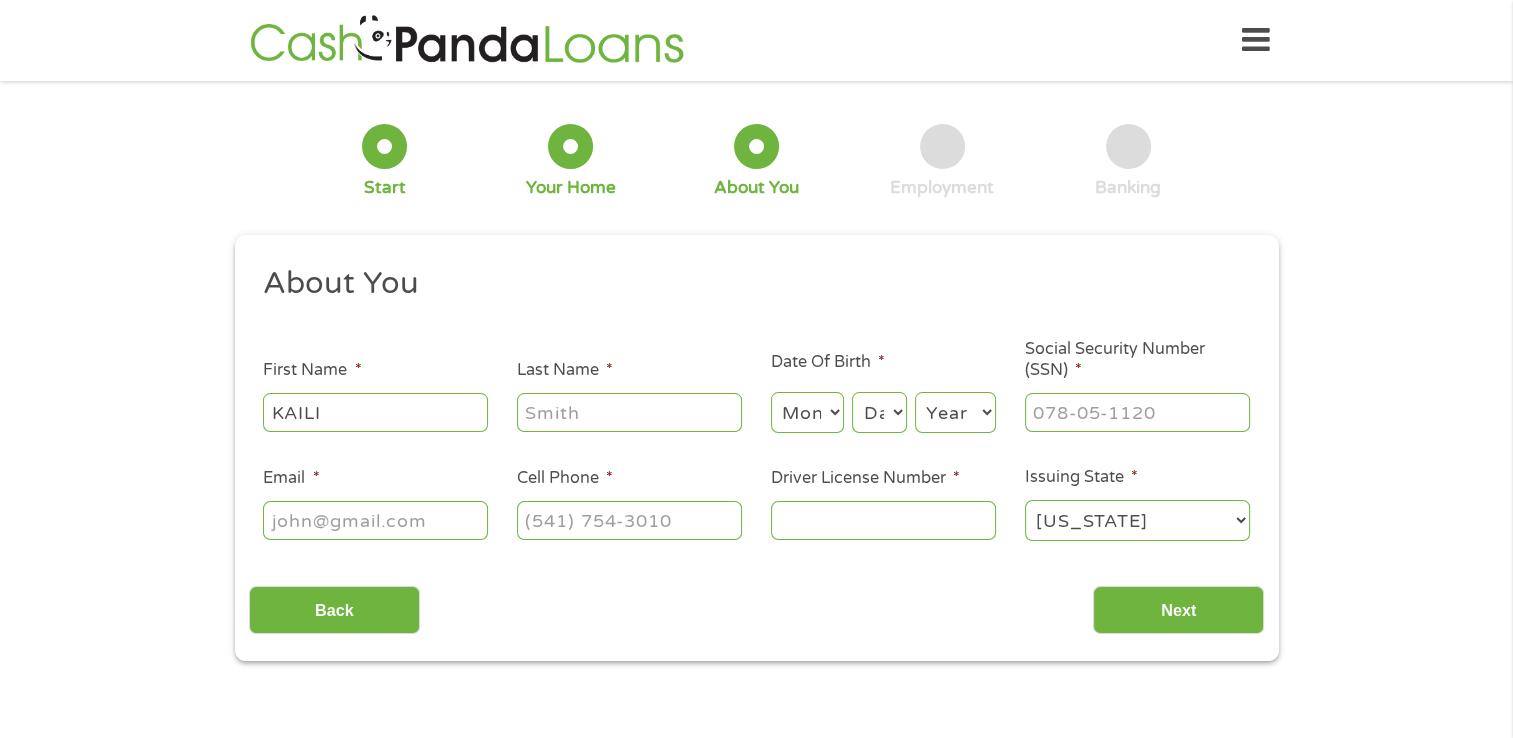 type on "[PERSON_NAME]" 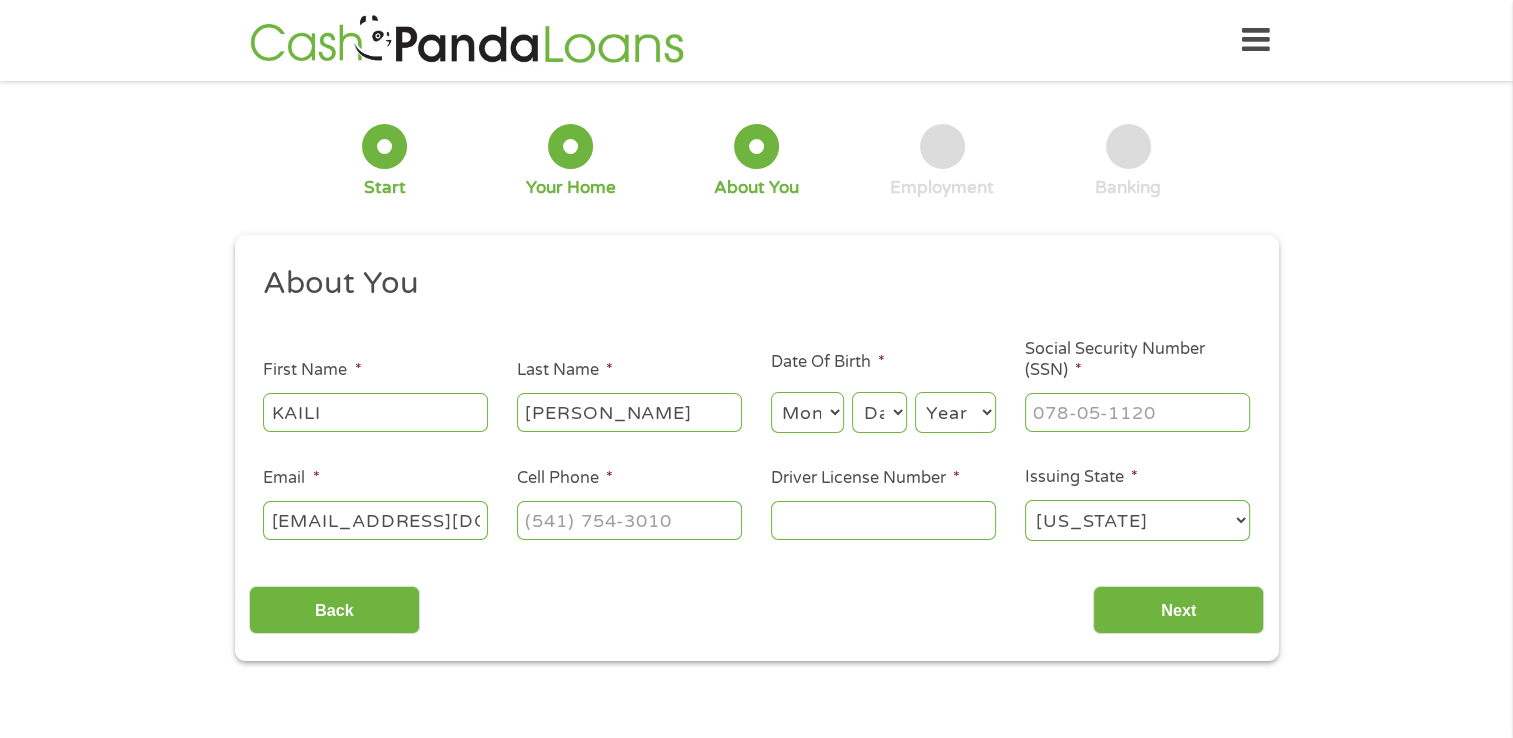 drag, startPoint x: 172, startPoint y: 515, endPoint x: 0, endPoint y: 524, distance: 172.2353 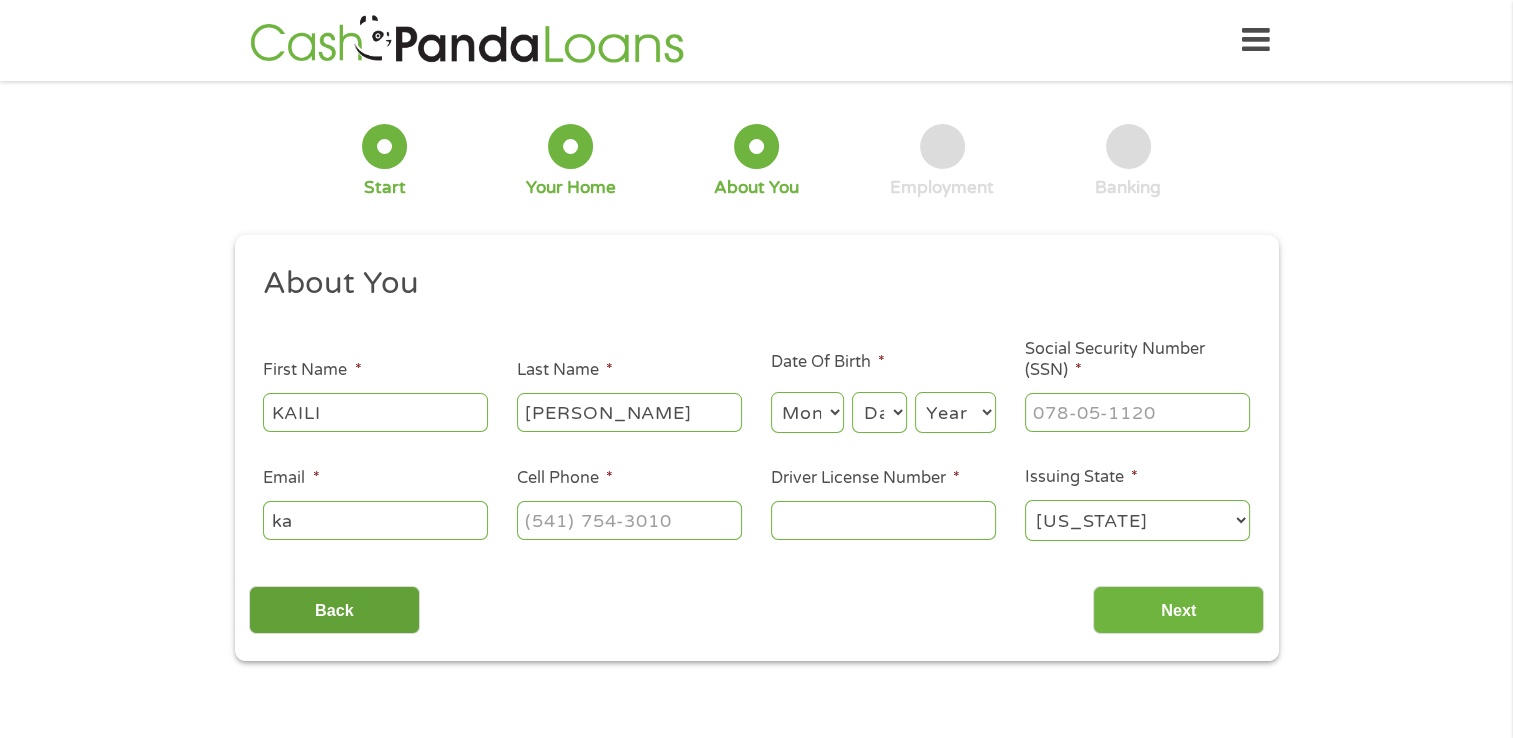 type on "[EMAIL_ADDRESS][DOMAIN_NAME]" 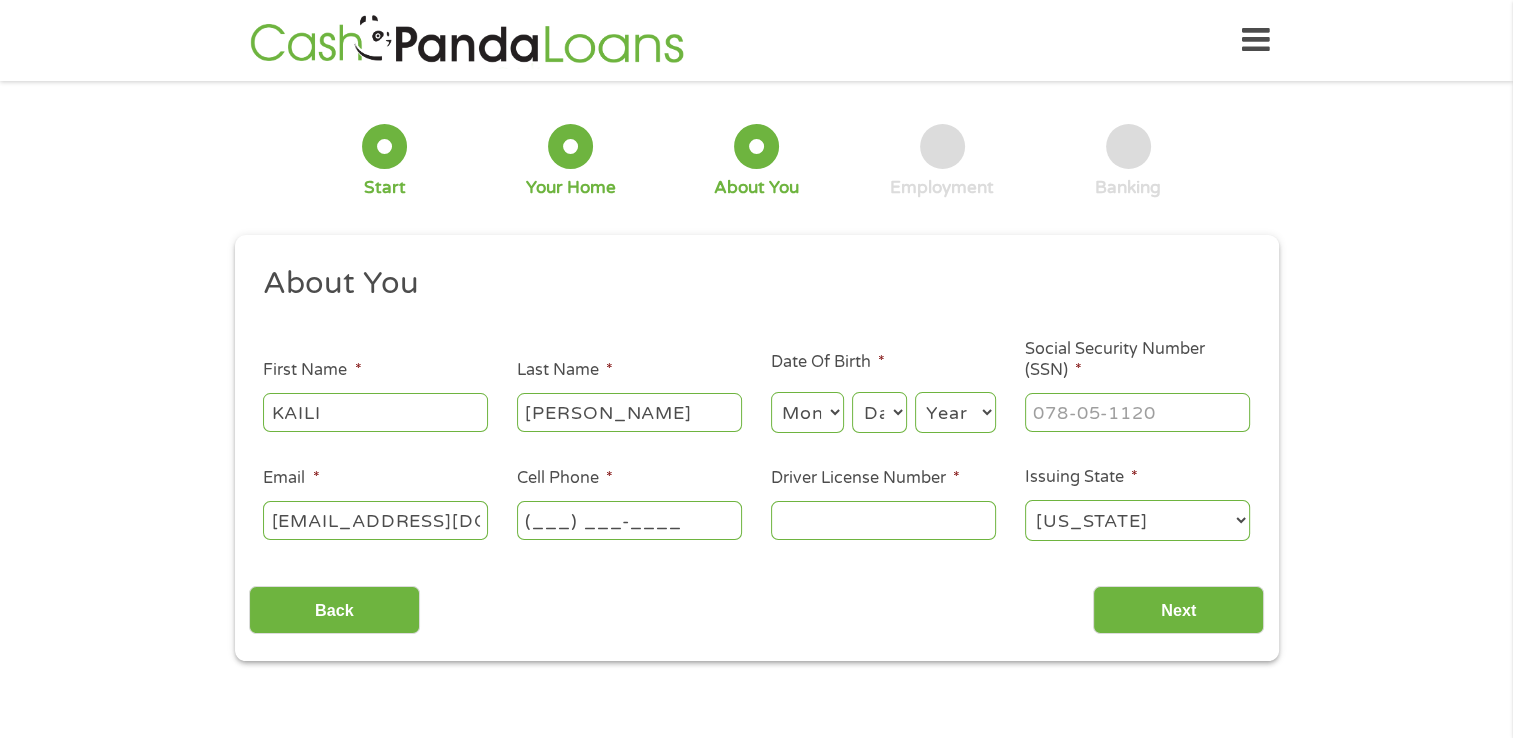 click on "(___) ___-____" at bounding box center [629, 520] 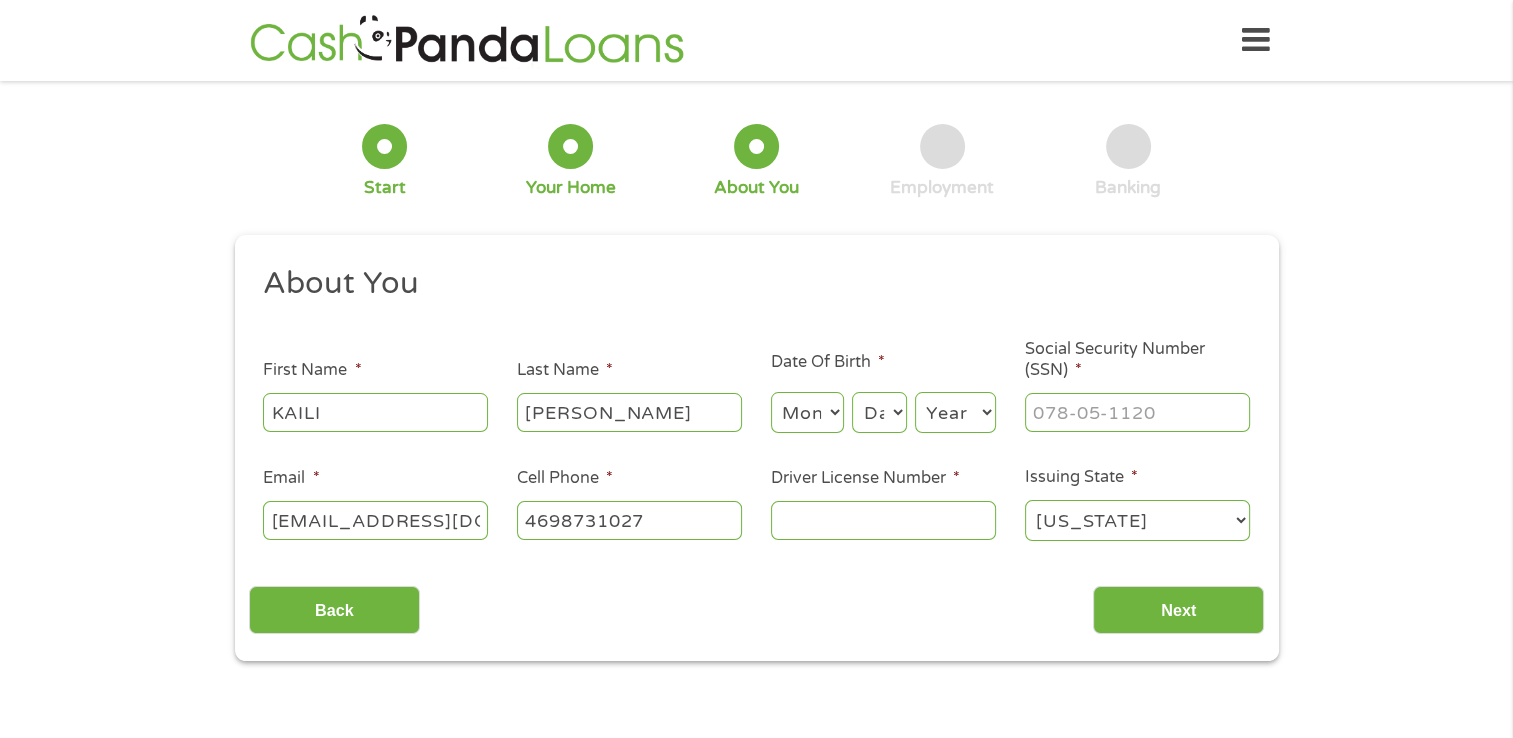type on "[PHONE_NUMBER]" 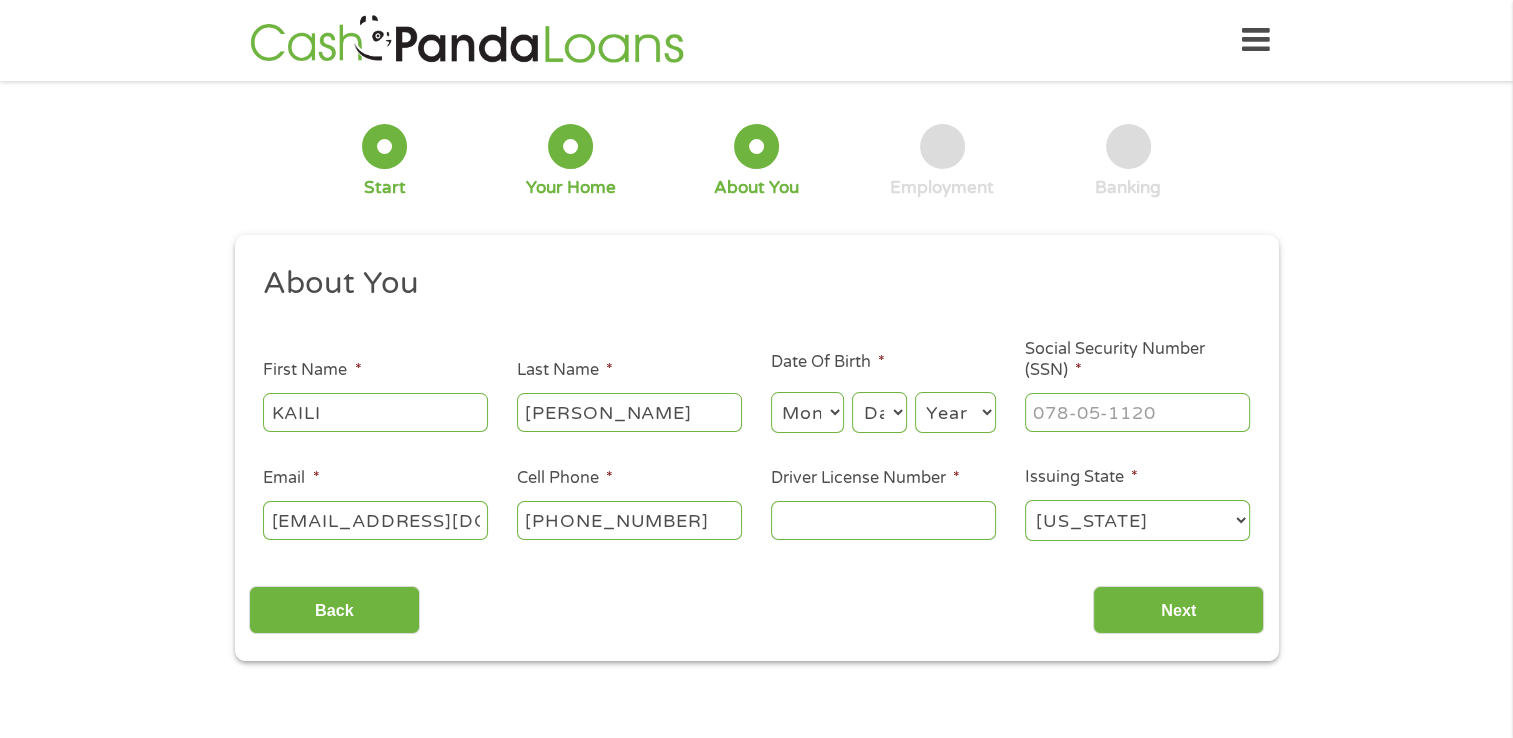 click on "Driver License Number *" at bounding box center (883, 520) 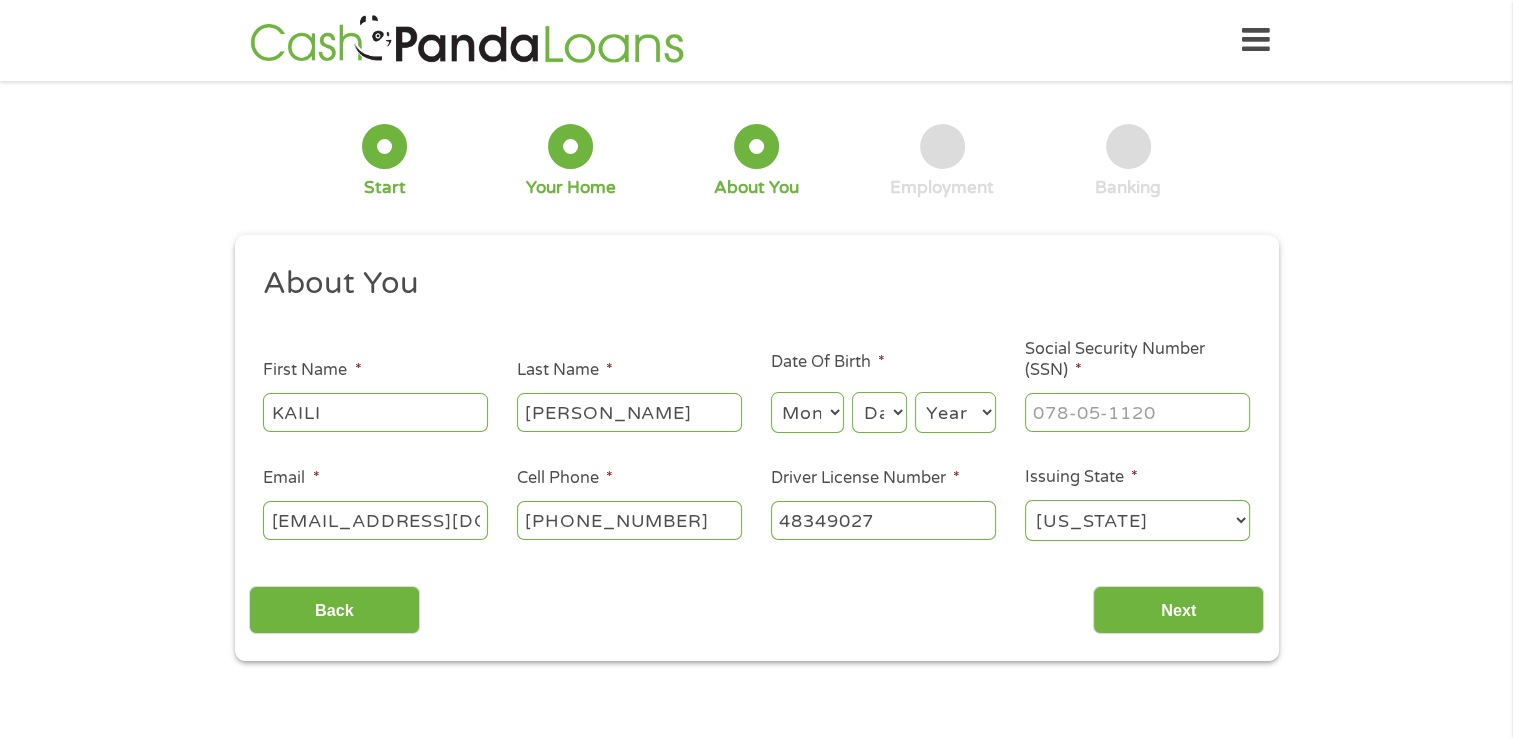 type on "48349027" 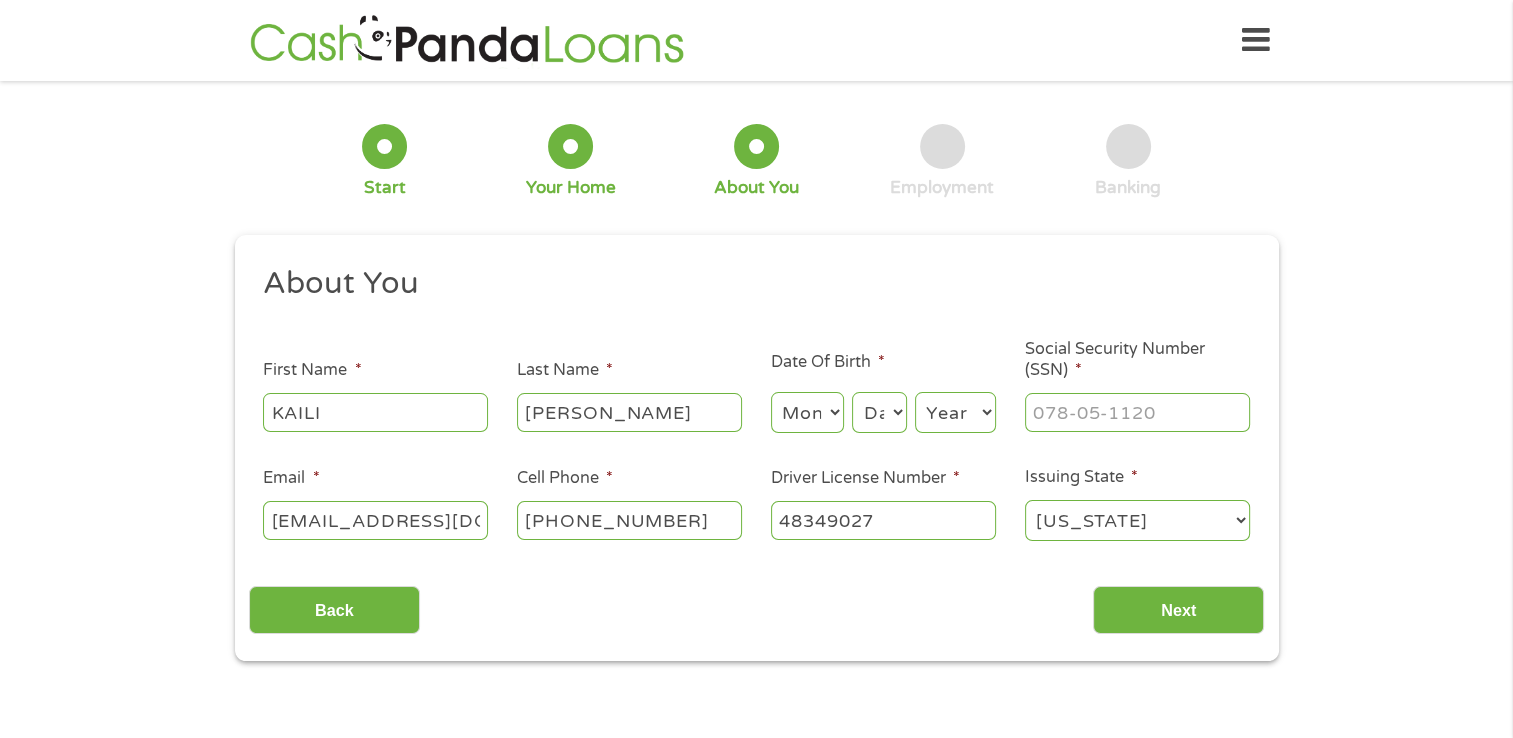 click on "Month 1 2 3 4 5 6 7 8 9 10 11 12" at bounding box center (807, 412) 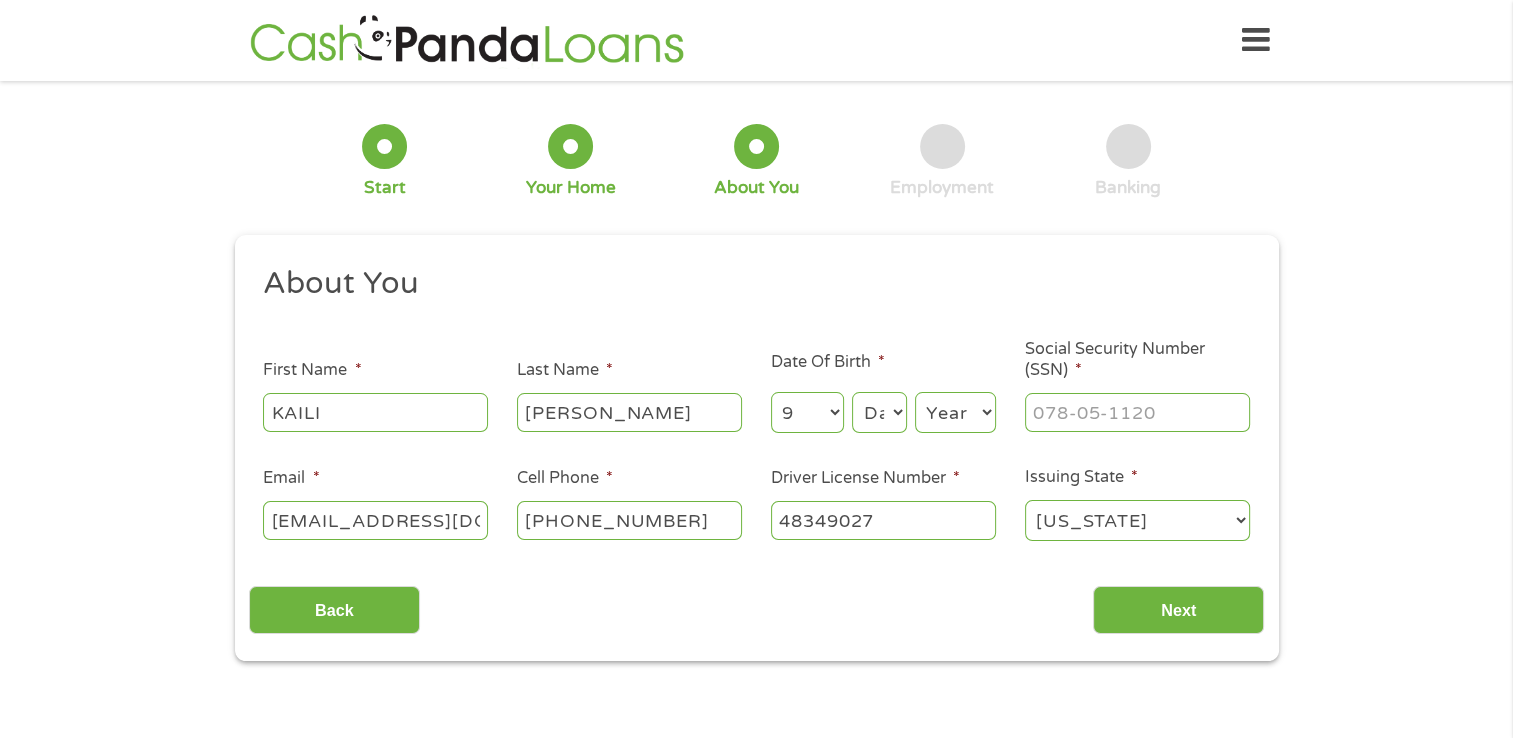click on "Day 1 2 3 4 5 6 7 8 9 10 11 12 13 14 15 16 17 18 19 20 21 22 23 24 25 26 27 28 29 30 31" at bounding box center [879, 412] 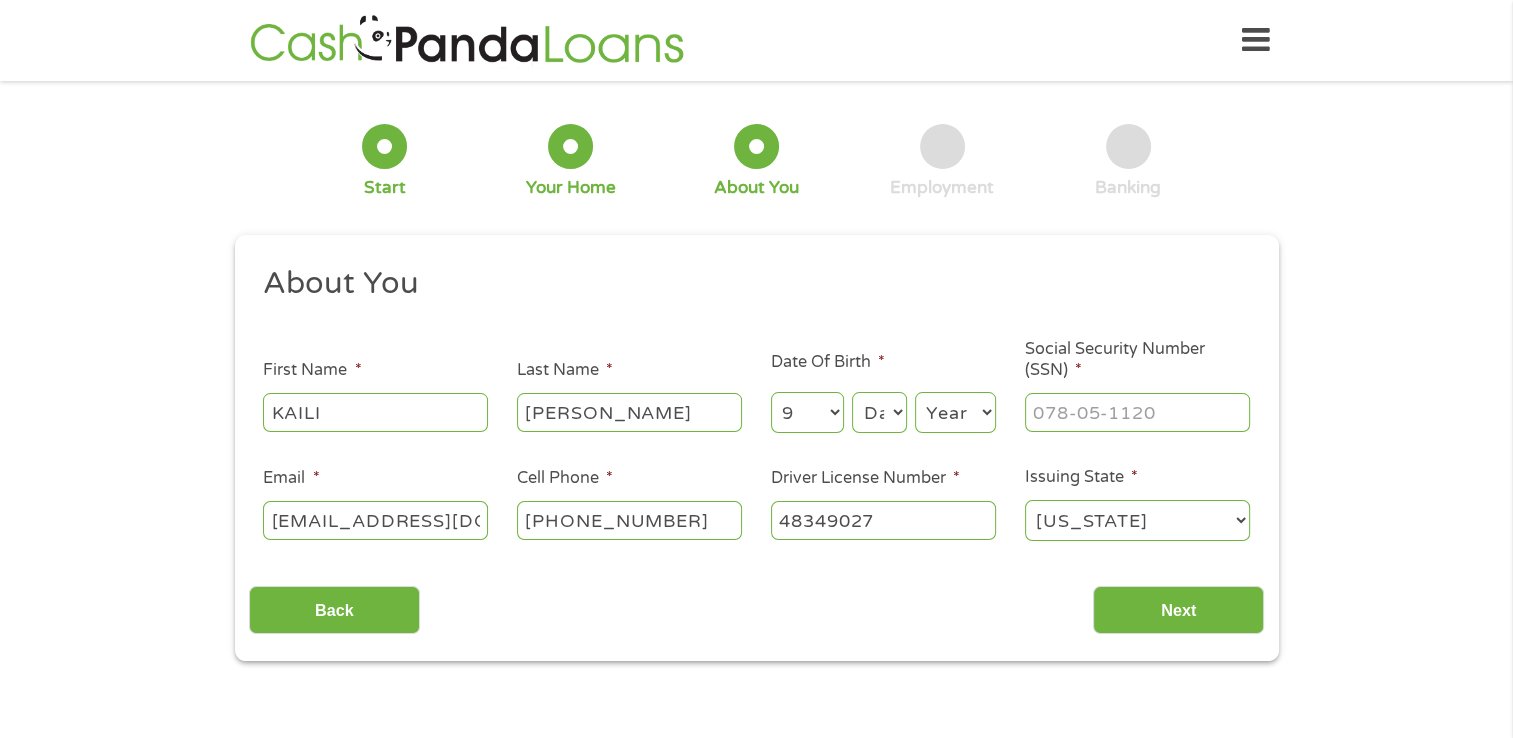 select on "18" 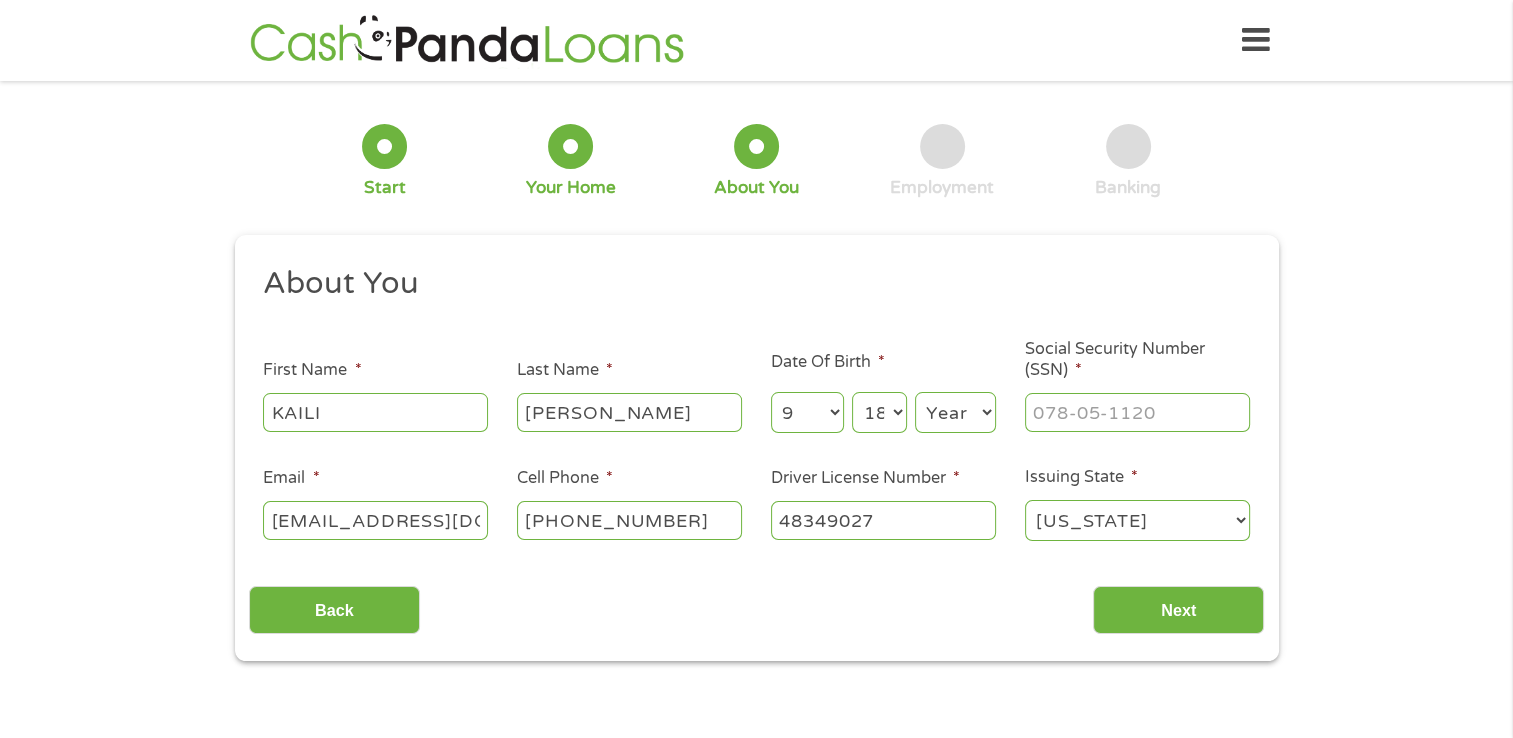 click on "Day 1 2 3 4 5 6 7 8 9 10 11 12 13 14 15 16 17 18 19 20 21 22 23 24 25 26 27 28 29 30 31" at bounding box center (879, 412) 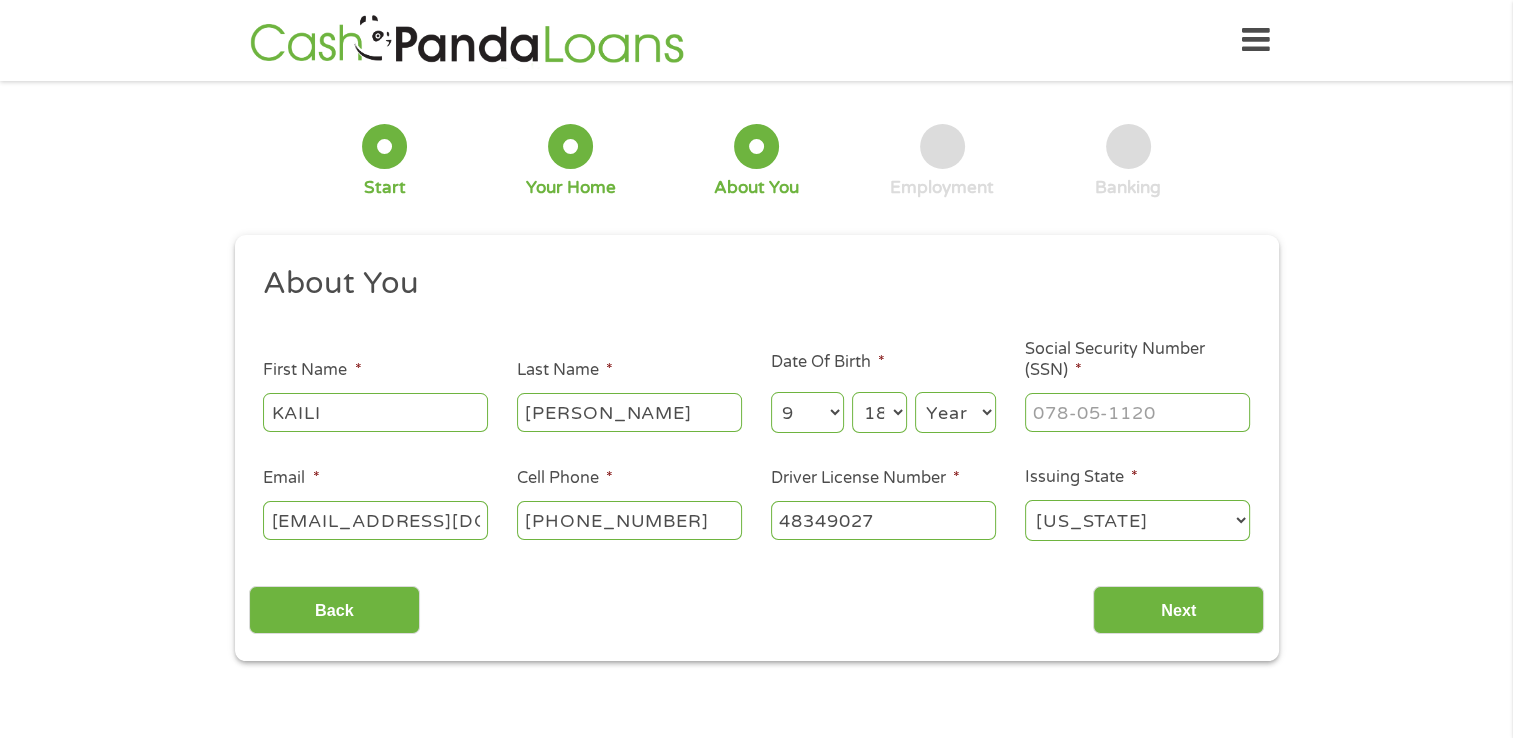 select on "2006" 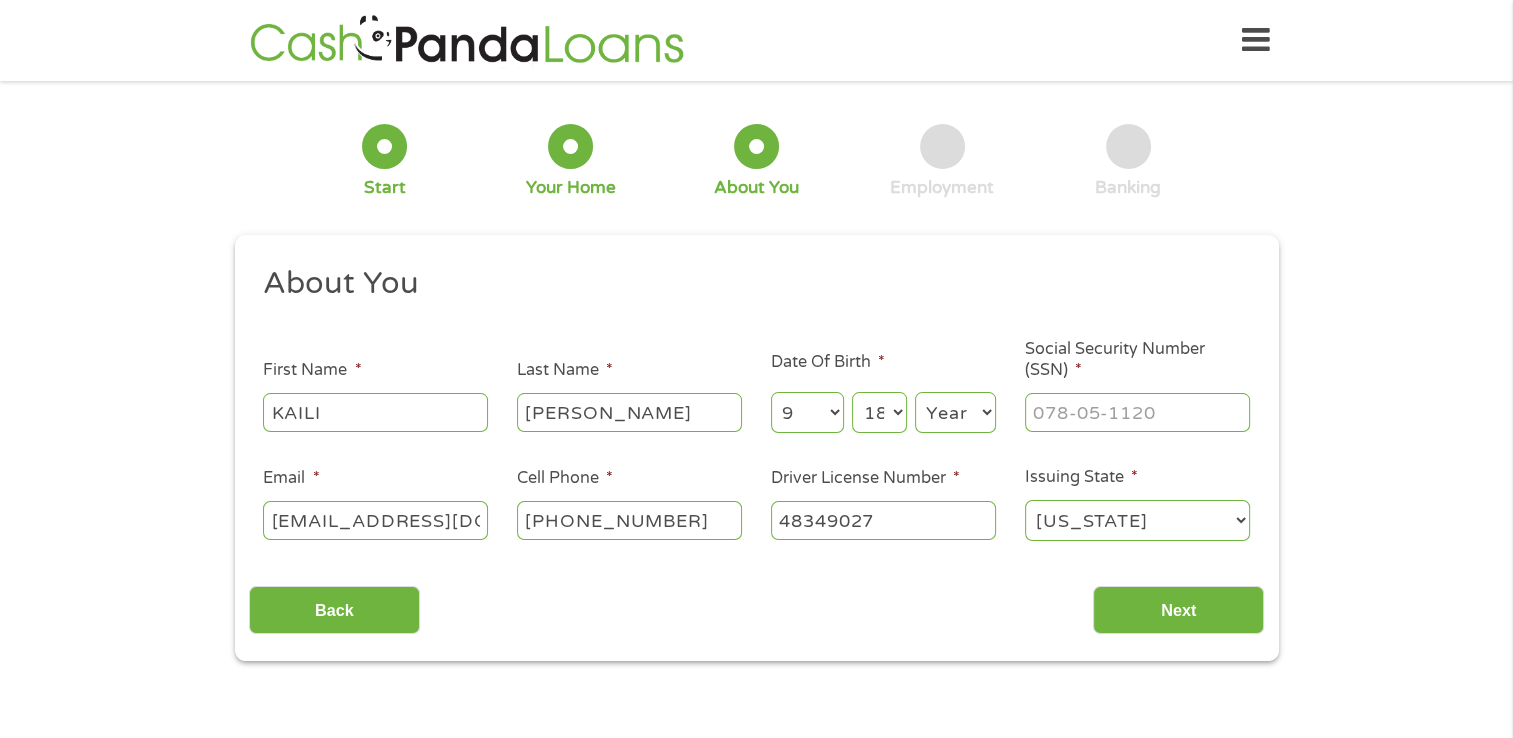 click on "Year [DATE] 2006 2005 2004 2003 2002 2001 2000 1999 1998 1997 1996 1995 1994 1993 1992 1991 1990 1989 1988 1987 1986 1985 1984 1983 1982 1981 1980 1979 1978 1977 1976 1975 1974 1973 1972 1971 1970 1969 1968 1967 1966 1965 1964 1963 1962 1961 1960 1959 1958 1957 1956 1955 1954 1953 1952 1951 1950 1949 1948 1947 1946 1945 1944 1943 1942 1941 1940 1939 1938 1937 1936 1935 1934 1933 1932 1931 1930 1929 1928 1927 1926 1925 1924 1923 1922 1921 1920" at bounding box center [955, 412] 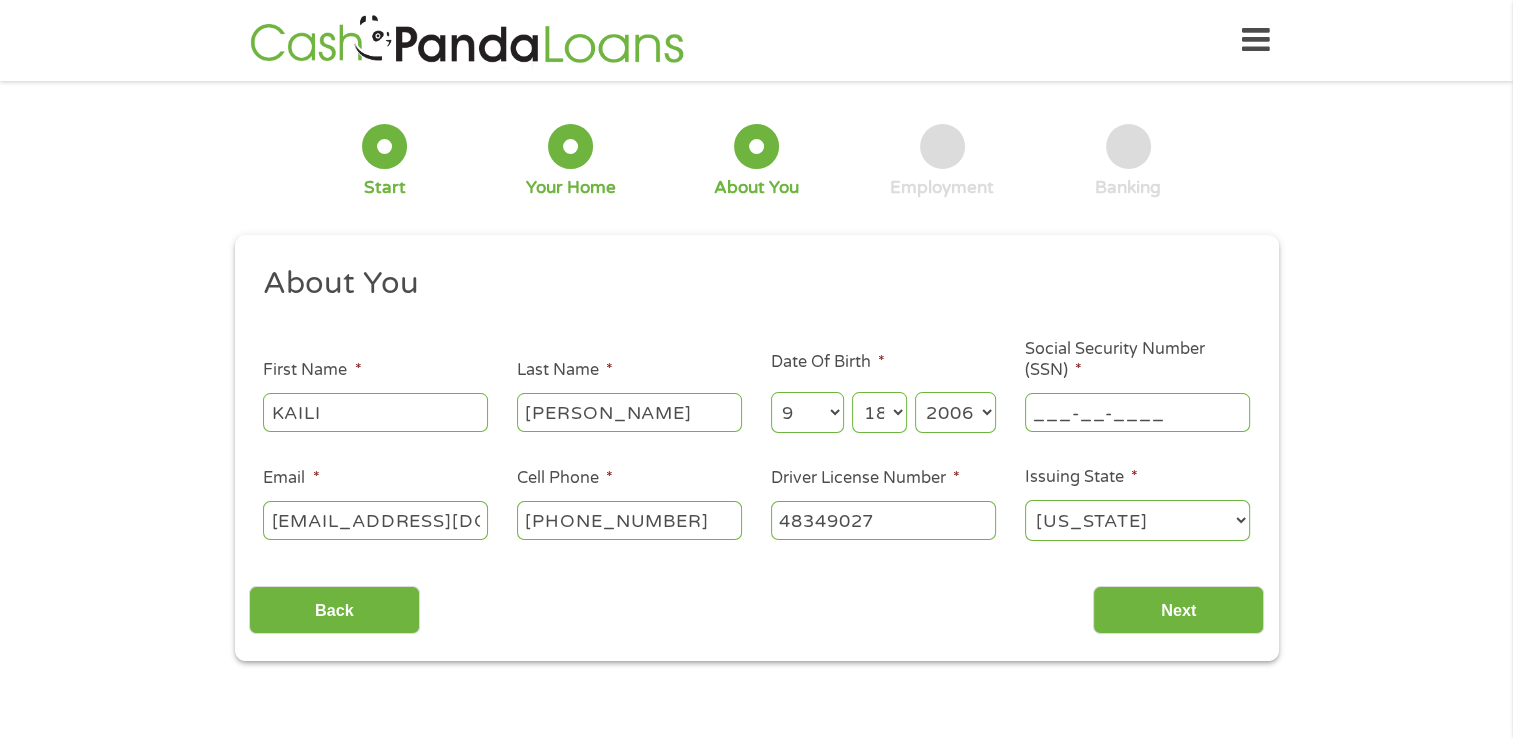 click on "___-__-____" at bounding box center (1137, 412) 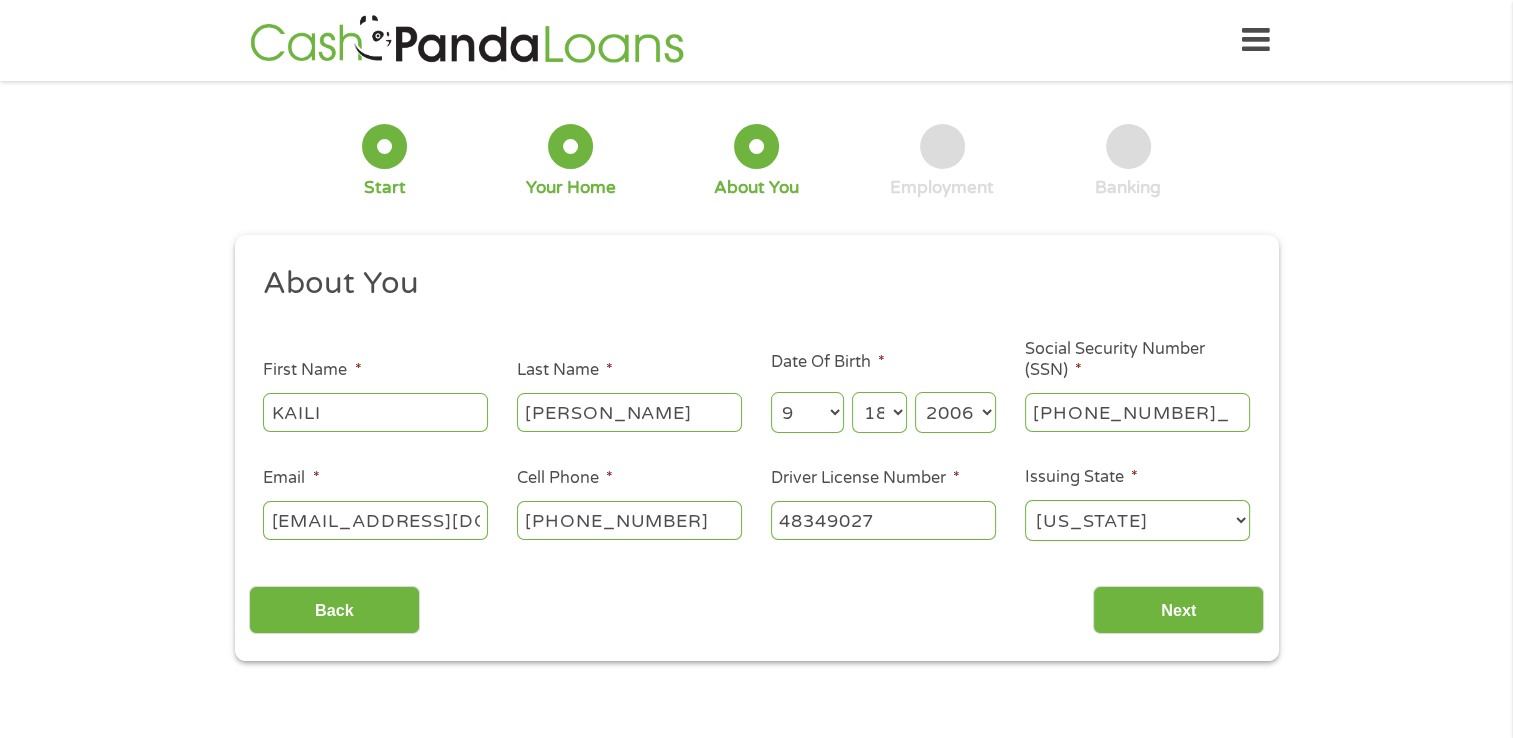 type on "615-58-8924" 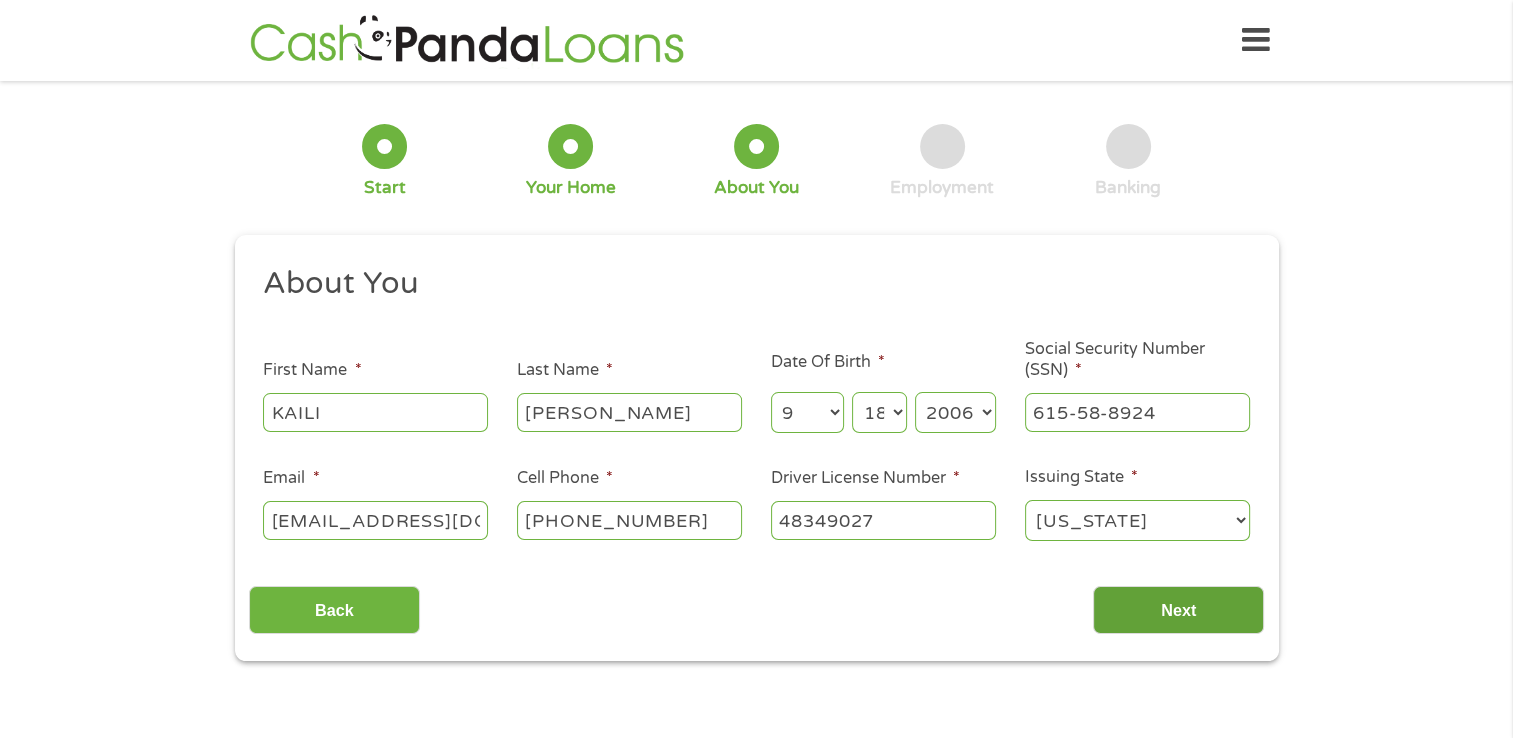 click on "Next" at bounding box center (1178, 610) 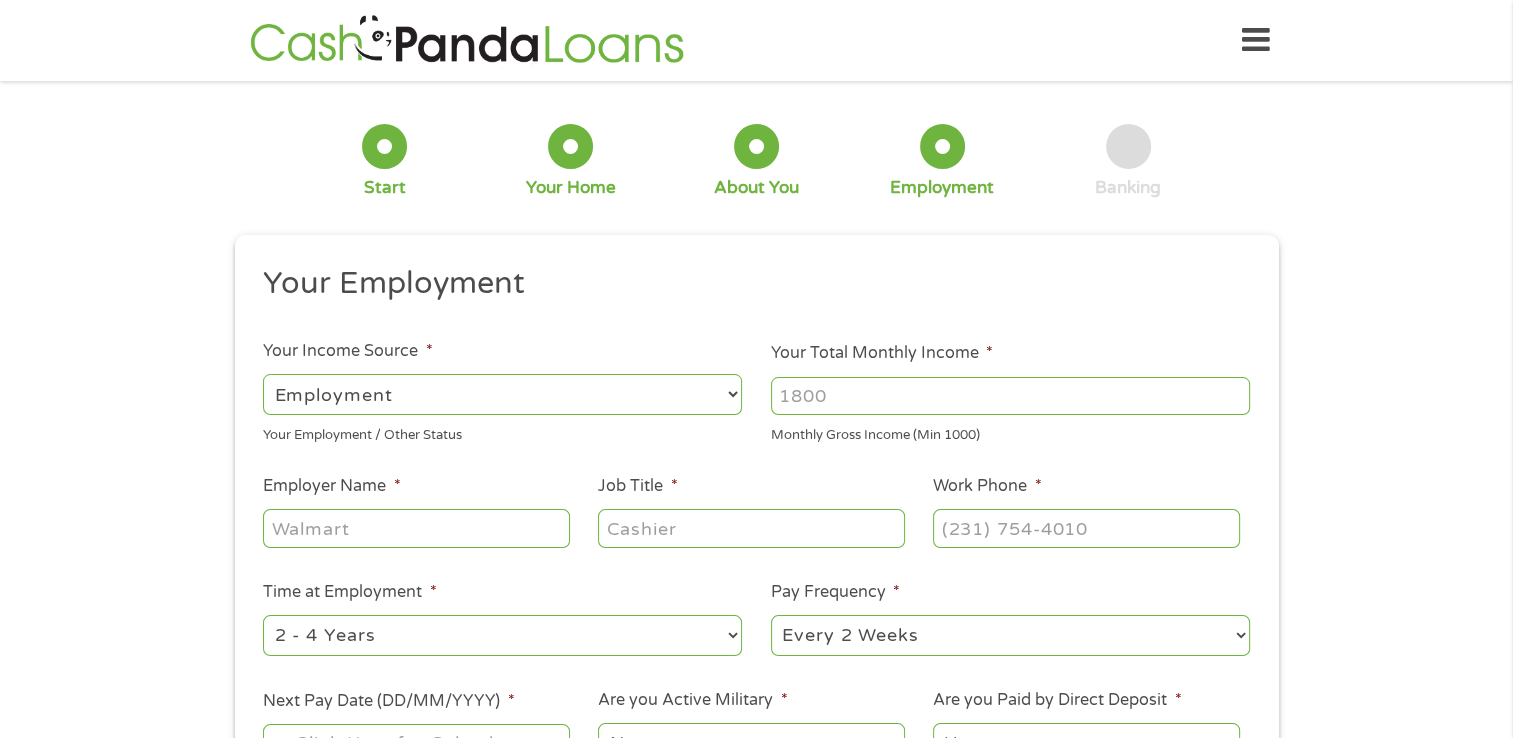 scroll, scrollTop: 8, scrollLeft: 8, axis: both 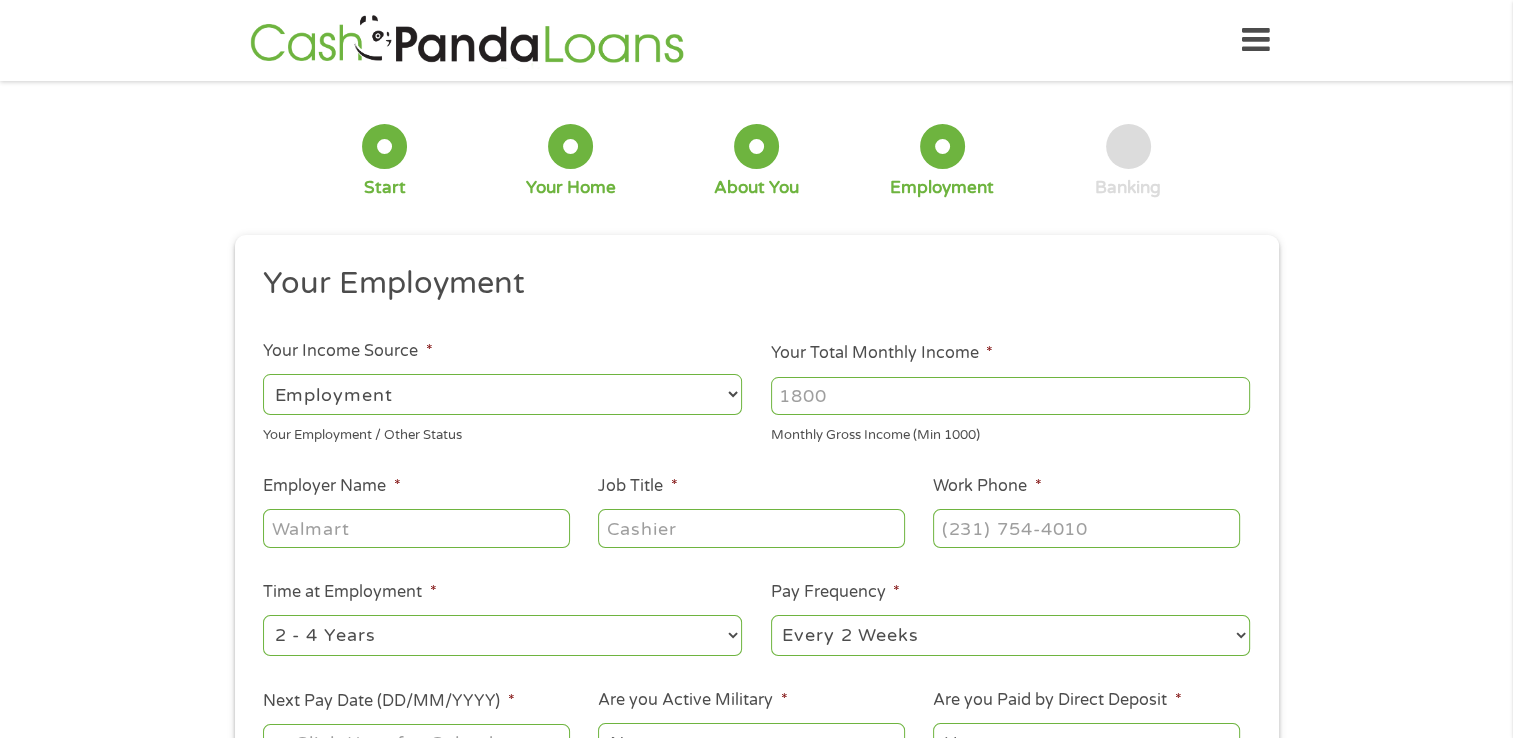 click on "Your Total Monthly Income *" at bounding box center (1010, 396) 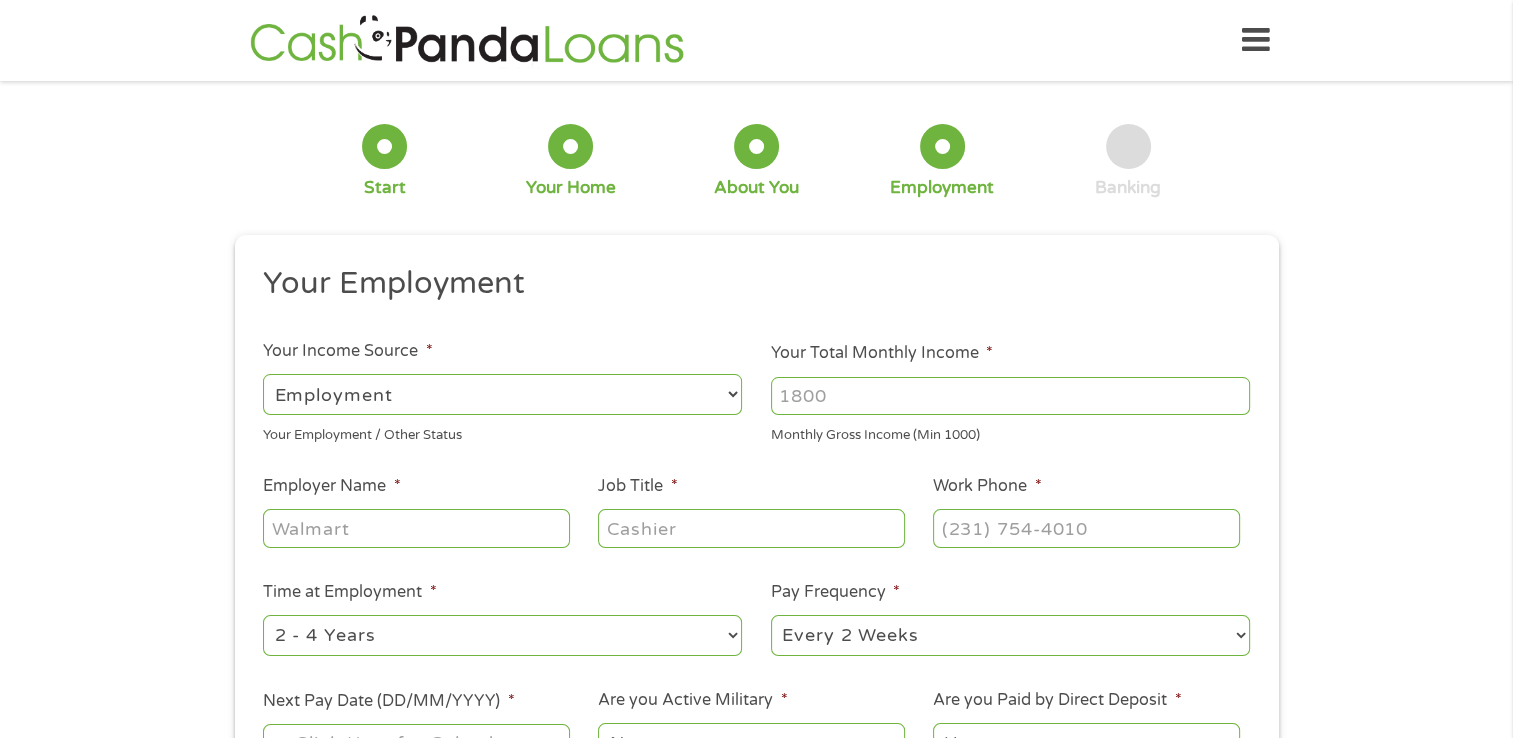 click on "Your Total Monthly Income *" at bounding box center (1010, 396) 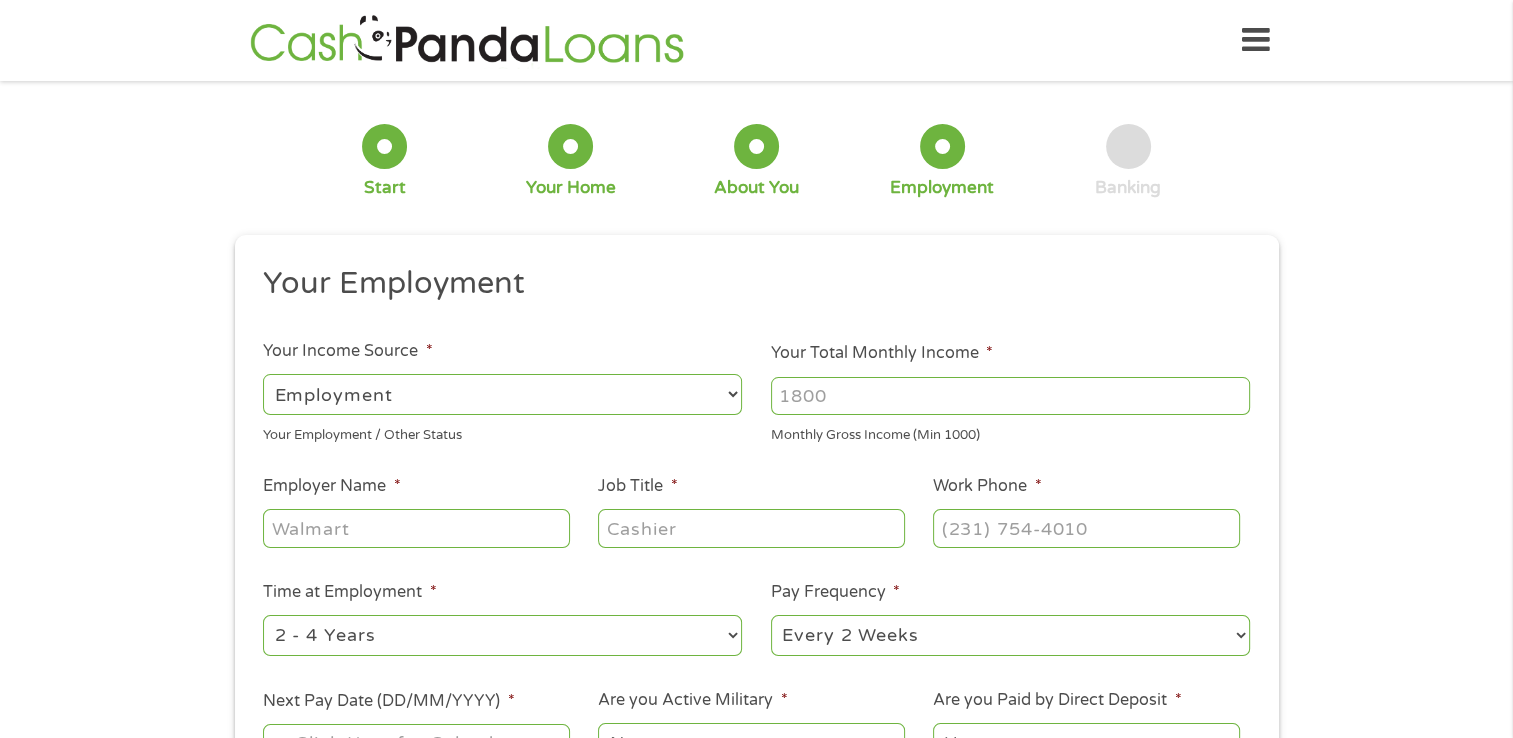 click on "Monthly Gross Income (Min 1000)" at bounding box center [1010, 432] 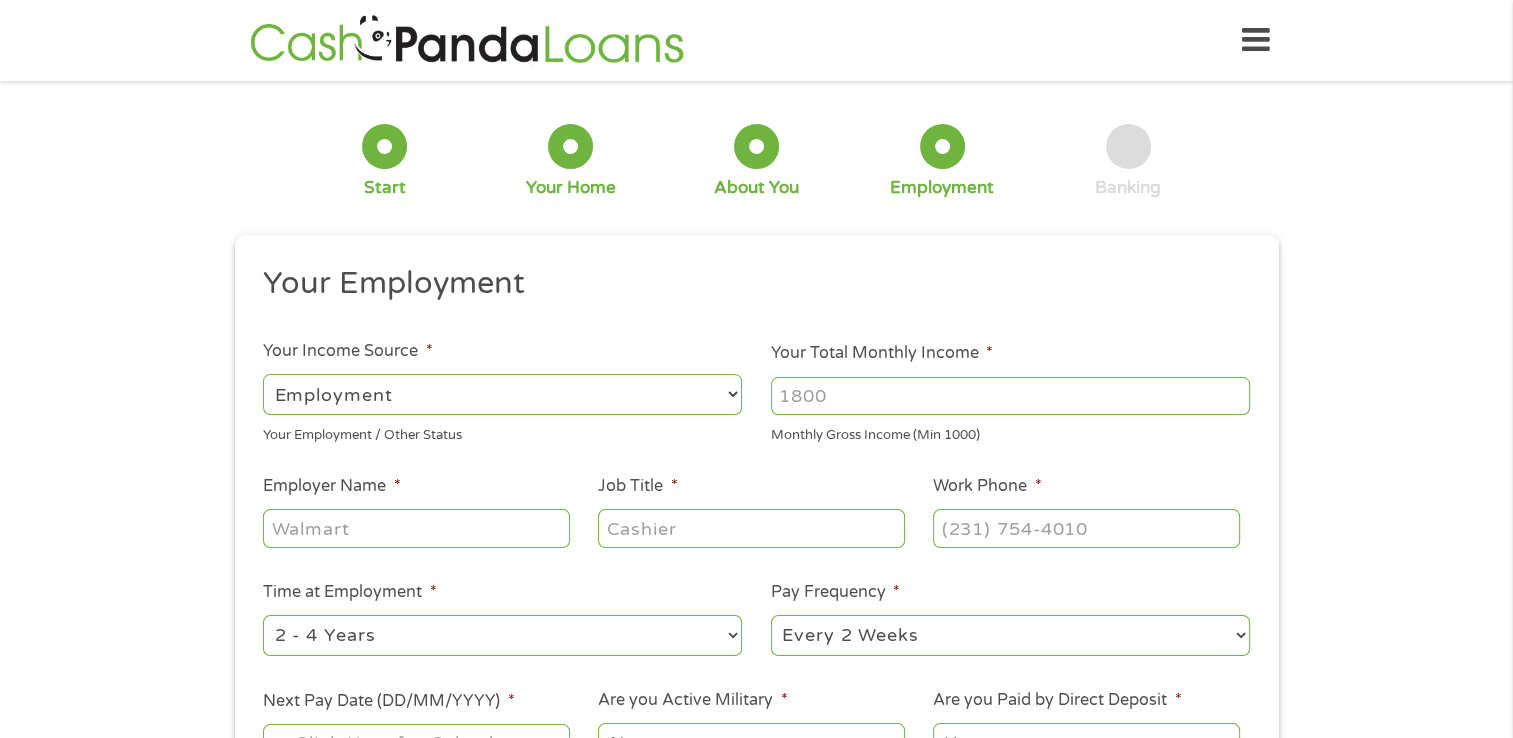 drag, startPoint x: 892, startPoint y: 414, endPoint x: 892, endPoint y: 394, distance: 20 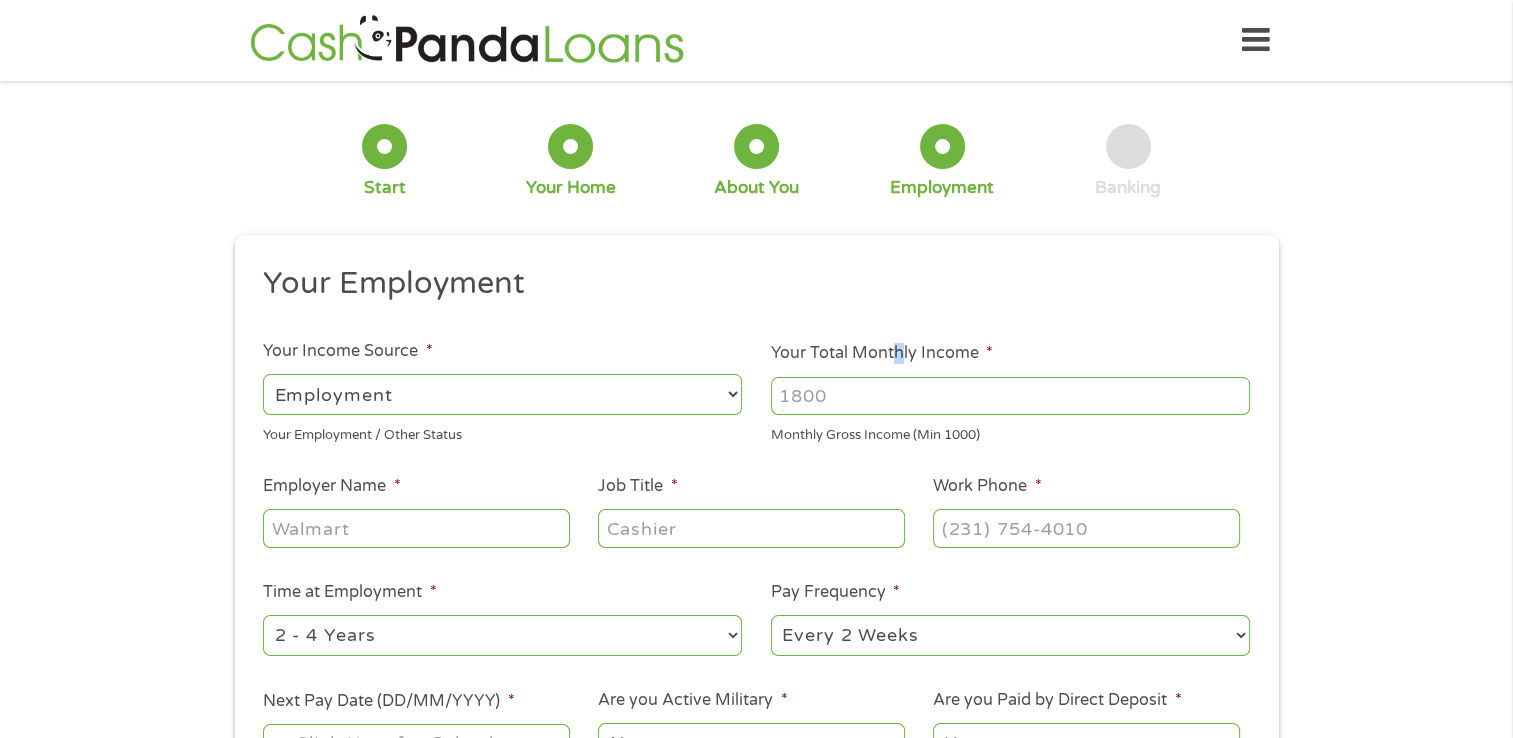 click on "Your Total Monthly Income *" at bounding box center [882, 353] 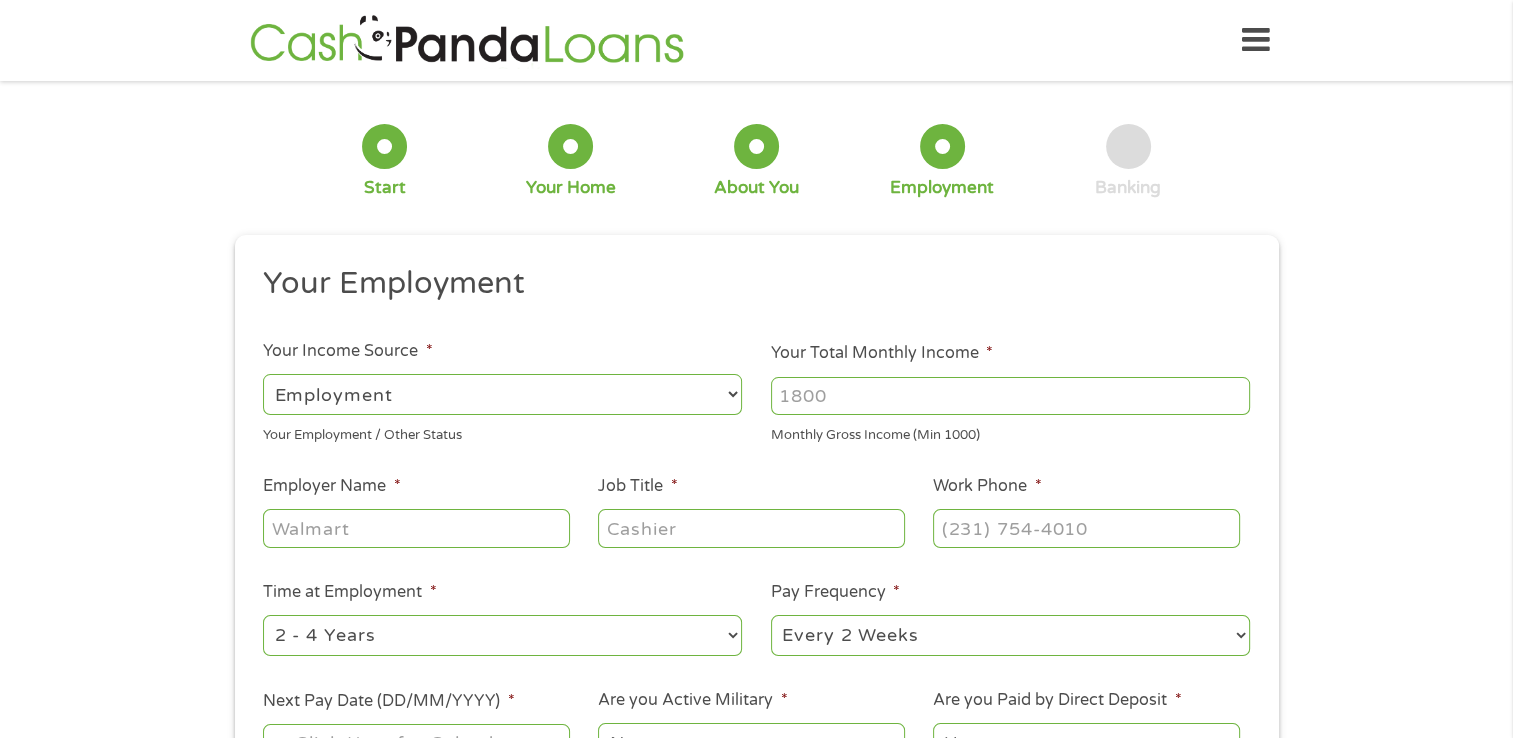drag, startPoint x: 899, startPoint y: 361, endPoint x: 886, endPoint y: 396, distance: 37.336308 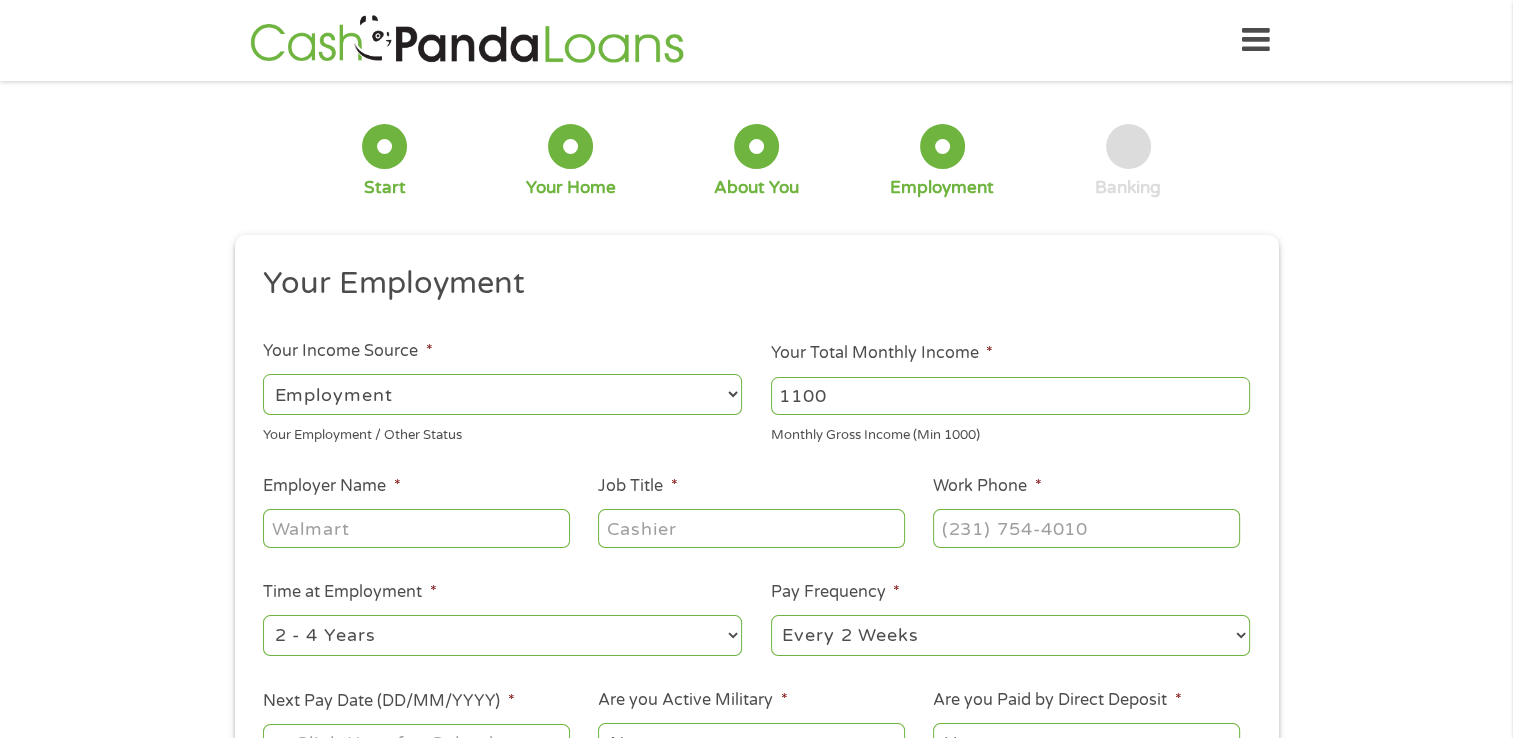 type on "1100" 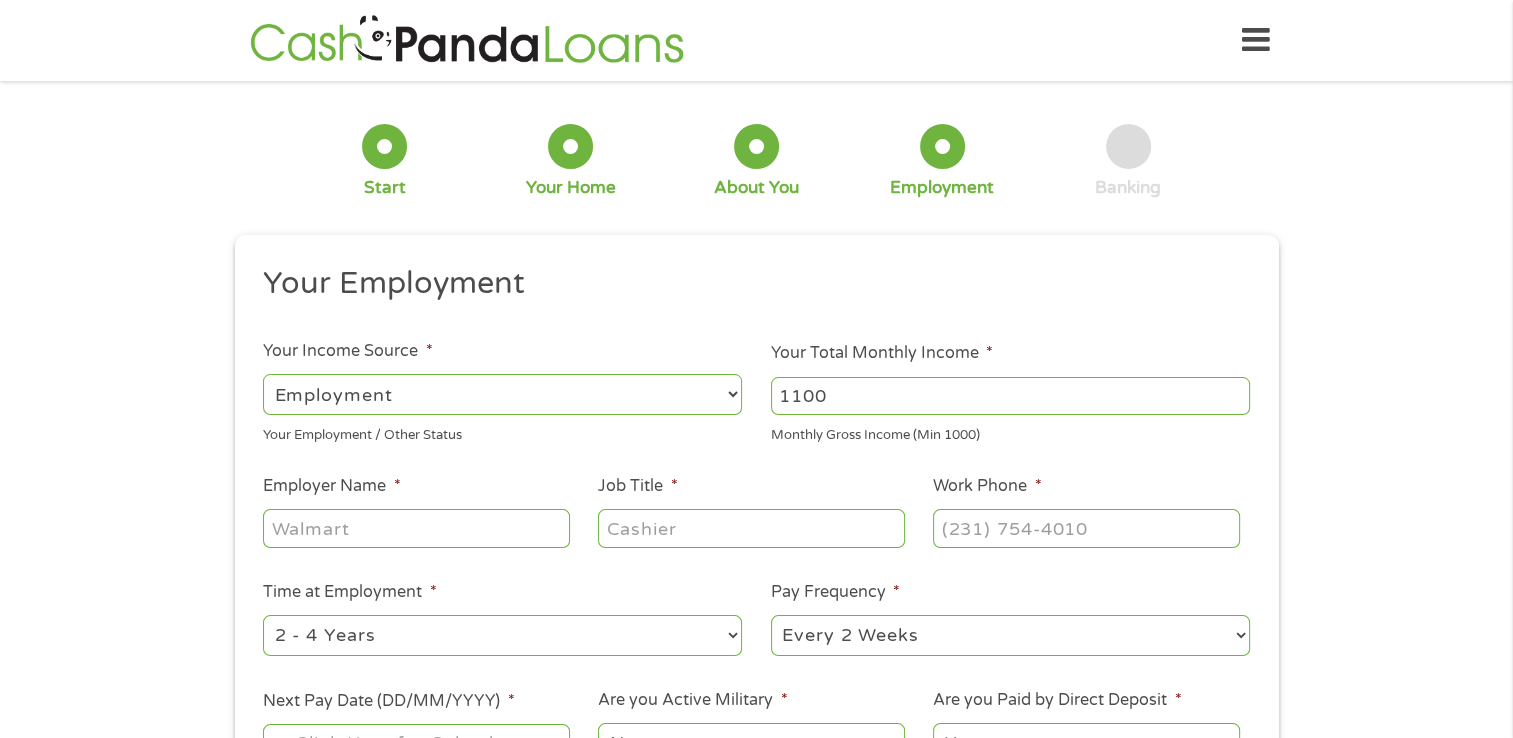 click on "Employer Name *" at bounding box center (416, 528) 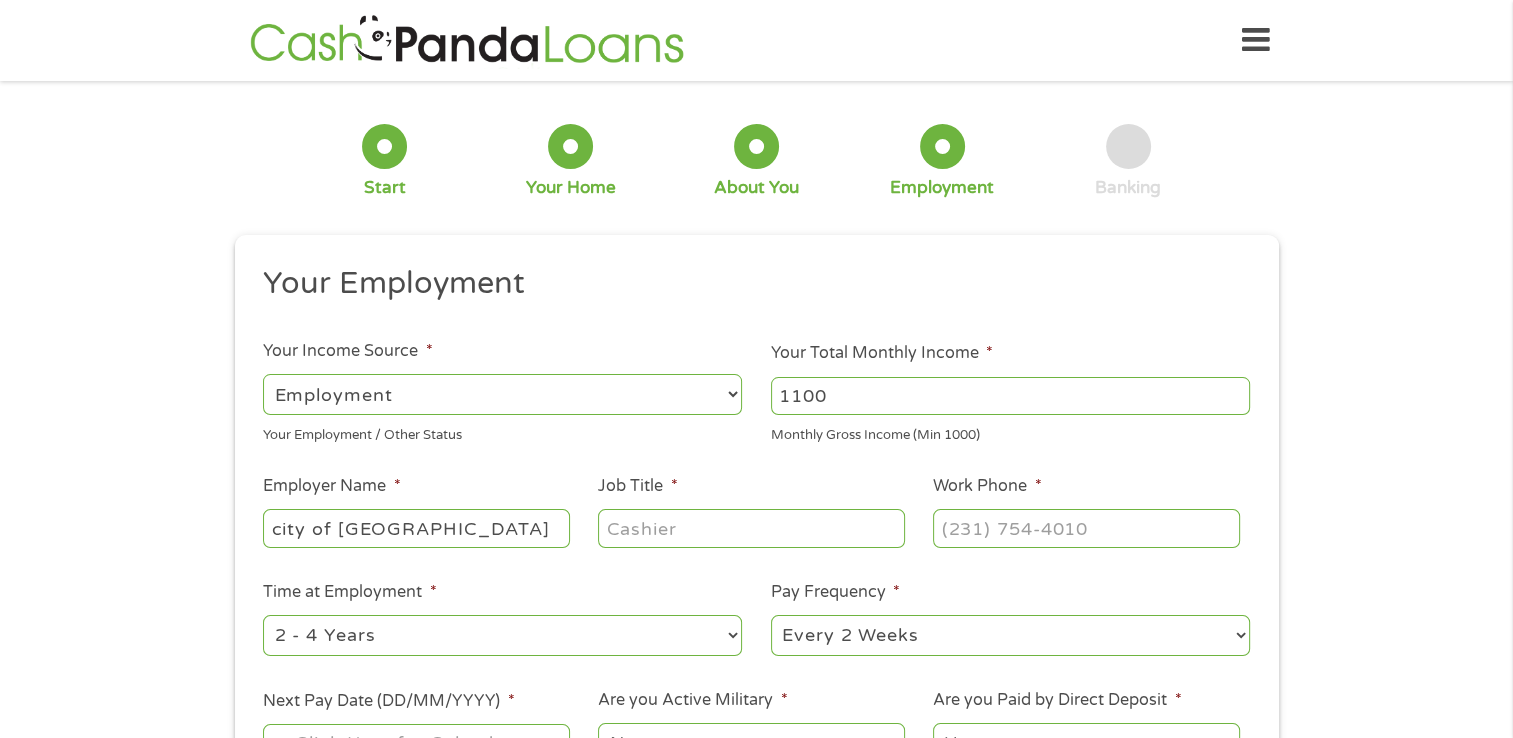 type on "city of [GEOGRAPHIC_DATA]" 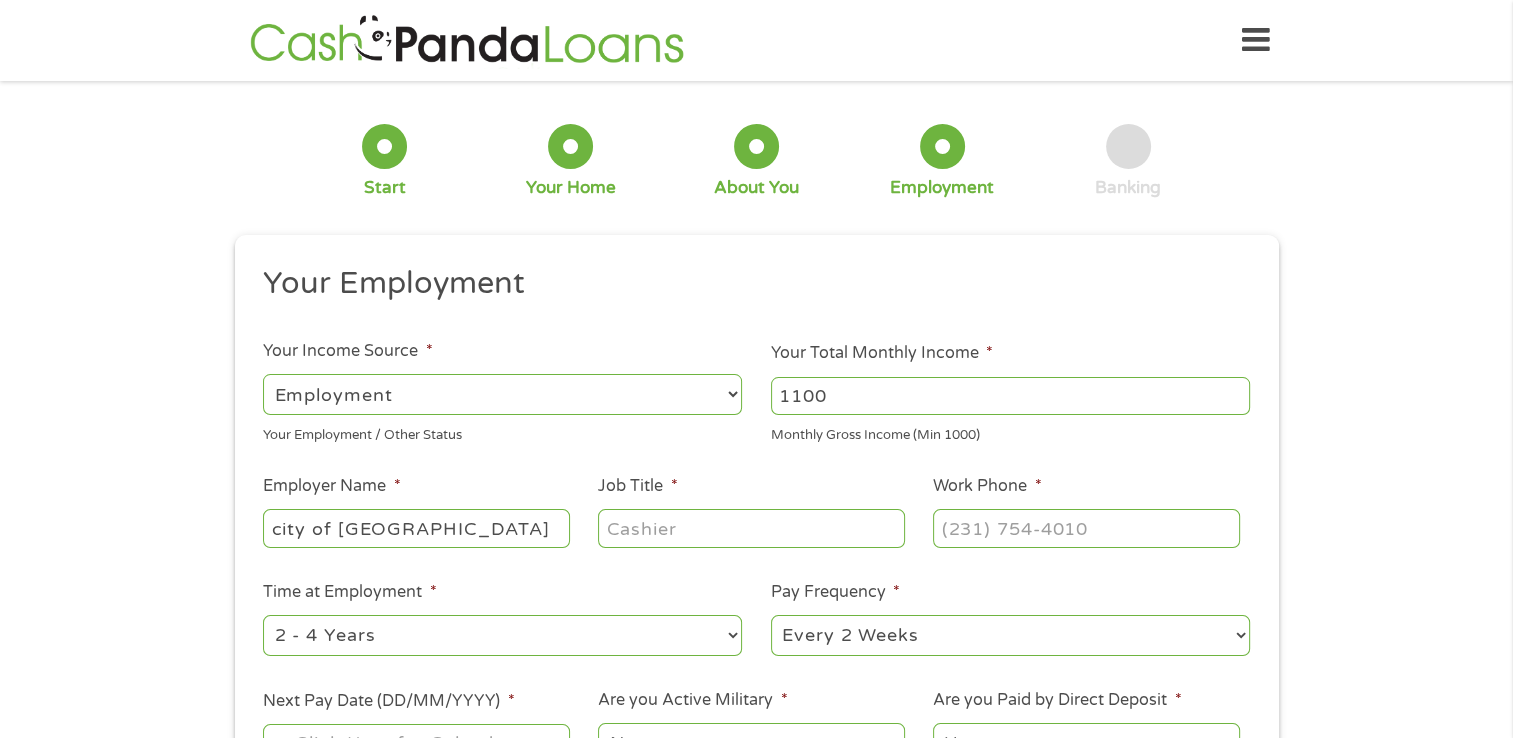 drag, startPoint x: 637, startPoint y: 541, endPoint x: 660, endPoint y: 529, distance: 25.942244 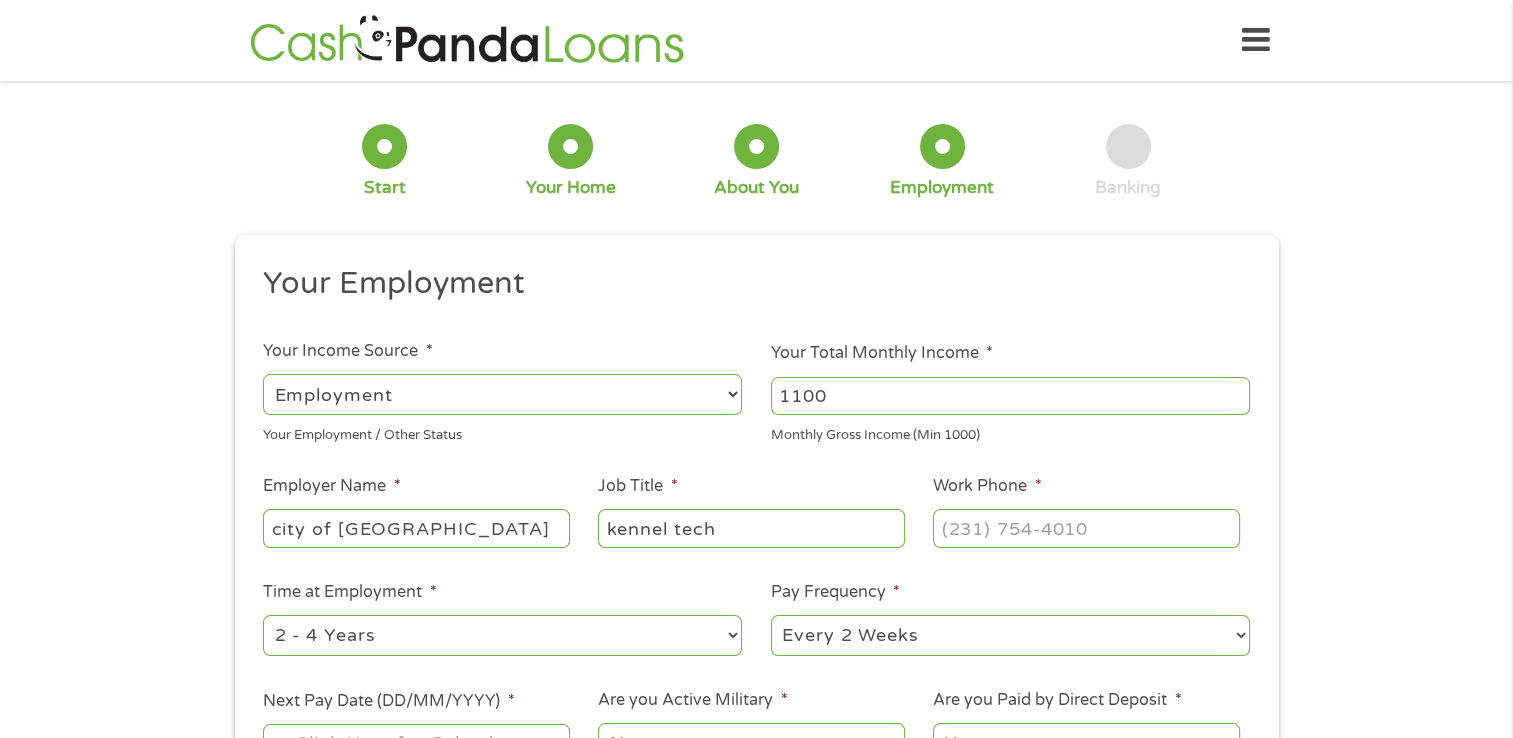 type on "kennel tech" 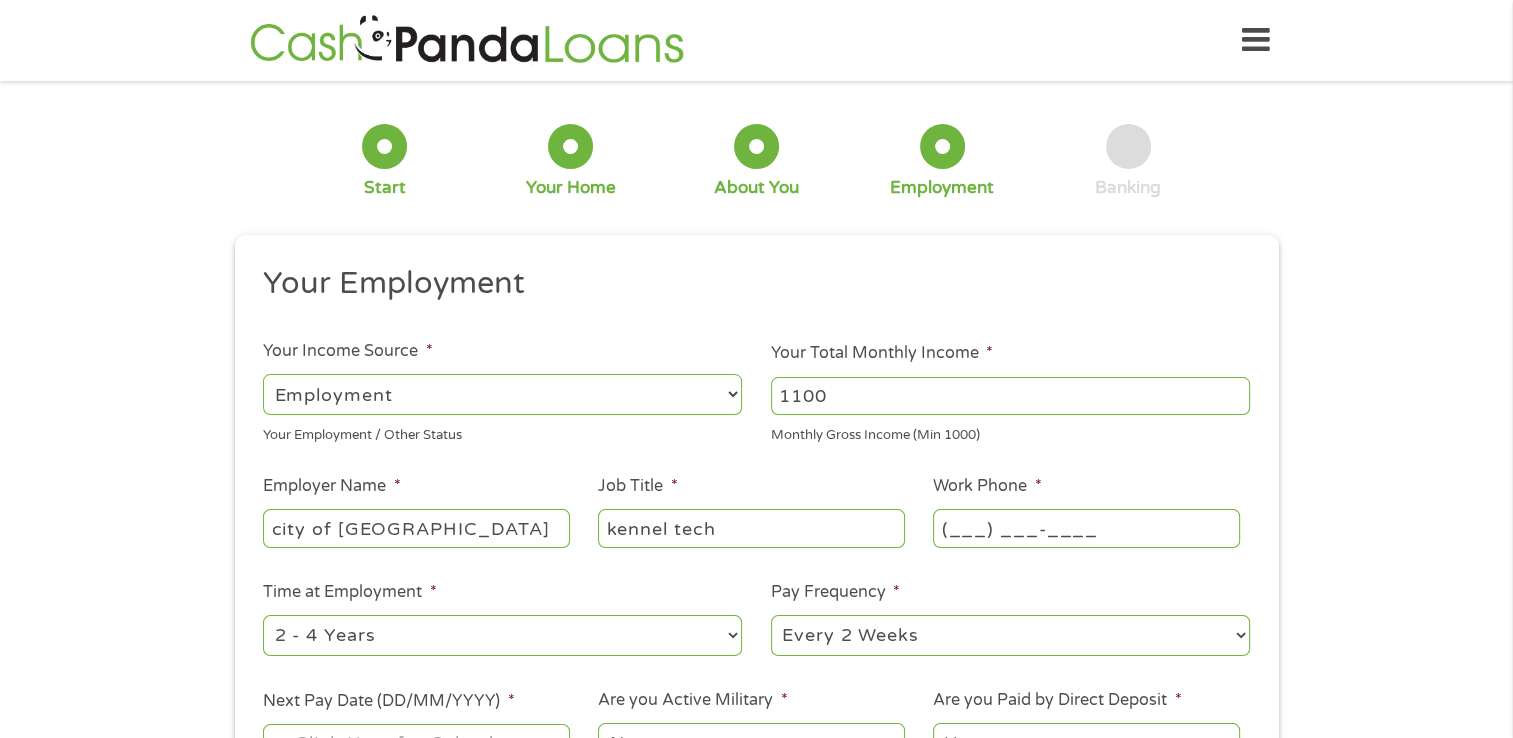 click on "(___) ___-____" at bounding box center [1086, 528] 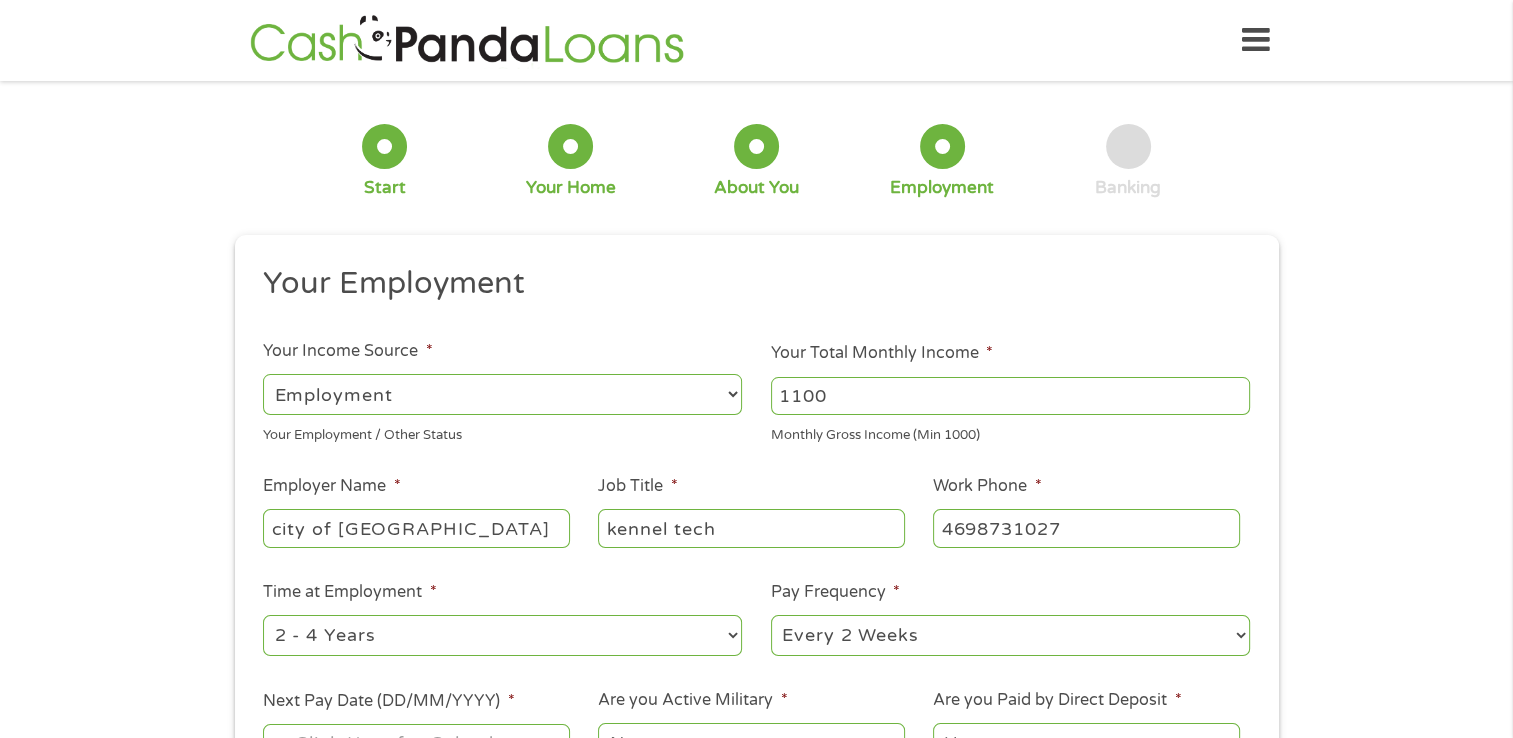 type on "[PHONE_NUMBER]" 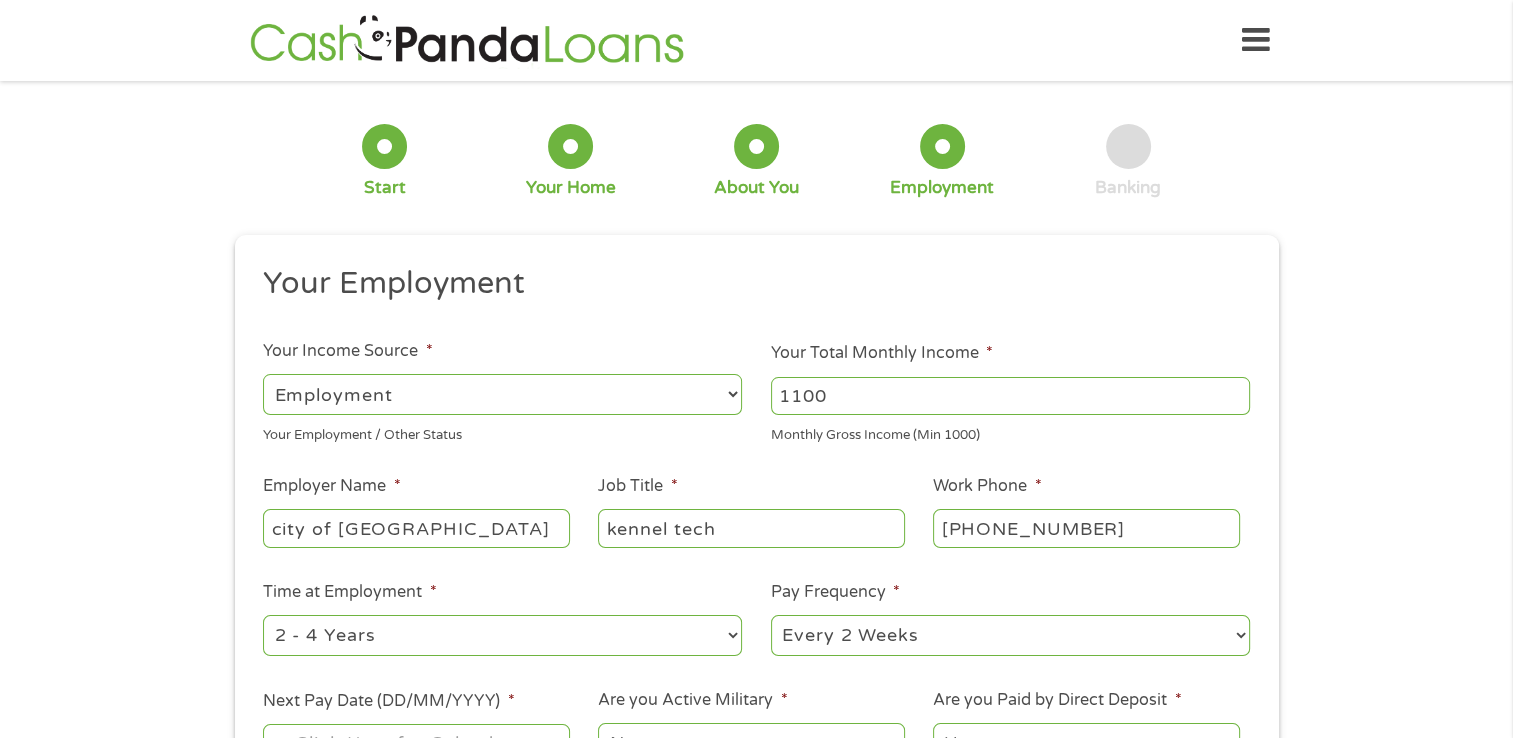 scroll, scrollTop: 200, scrollLeft: 0, axis: vertical 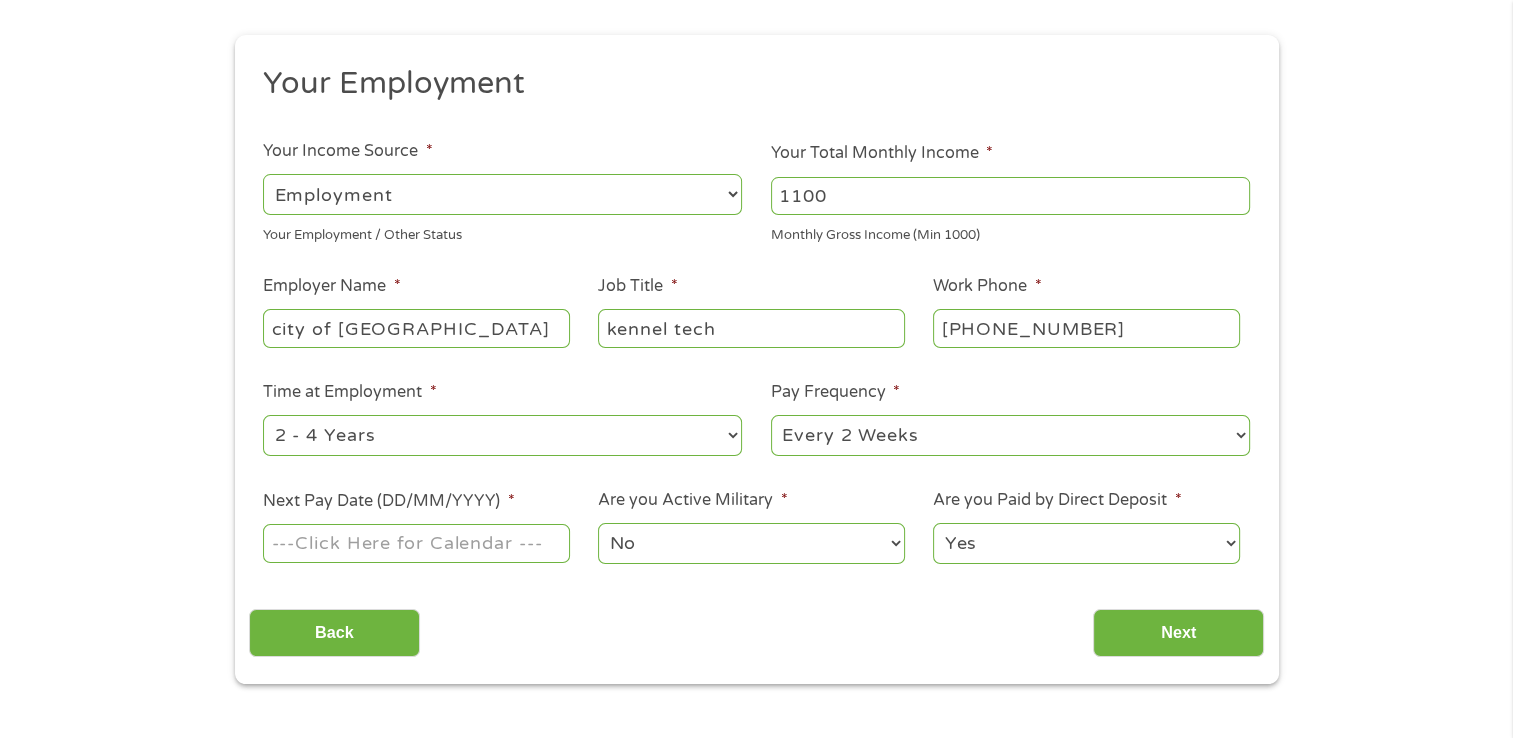 click on "--- Choose one --- 1 Year or less 1 - 2 Years 2 - 4 Years Over 4 Years" at bounding box center [502, 435] 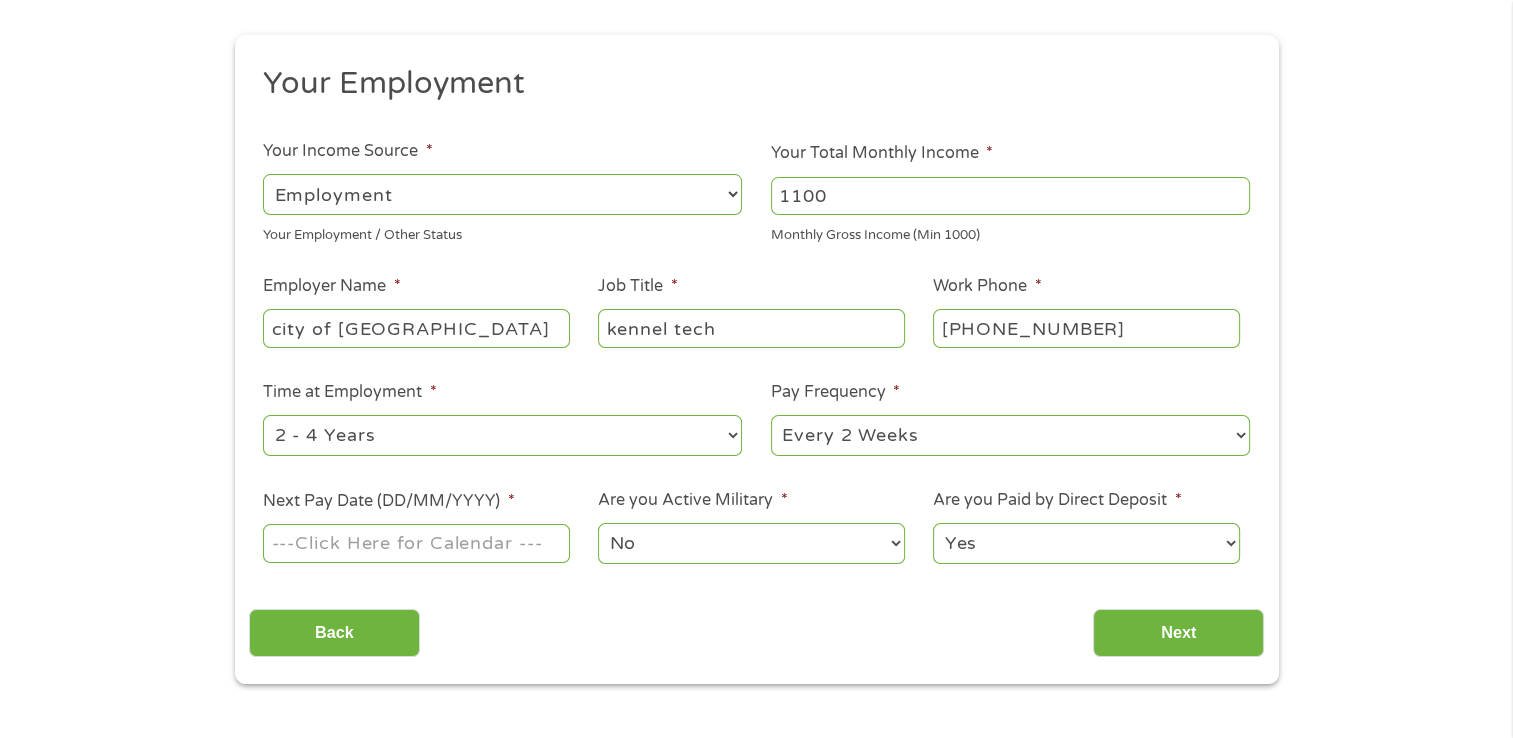 select on "12months" 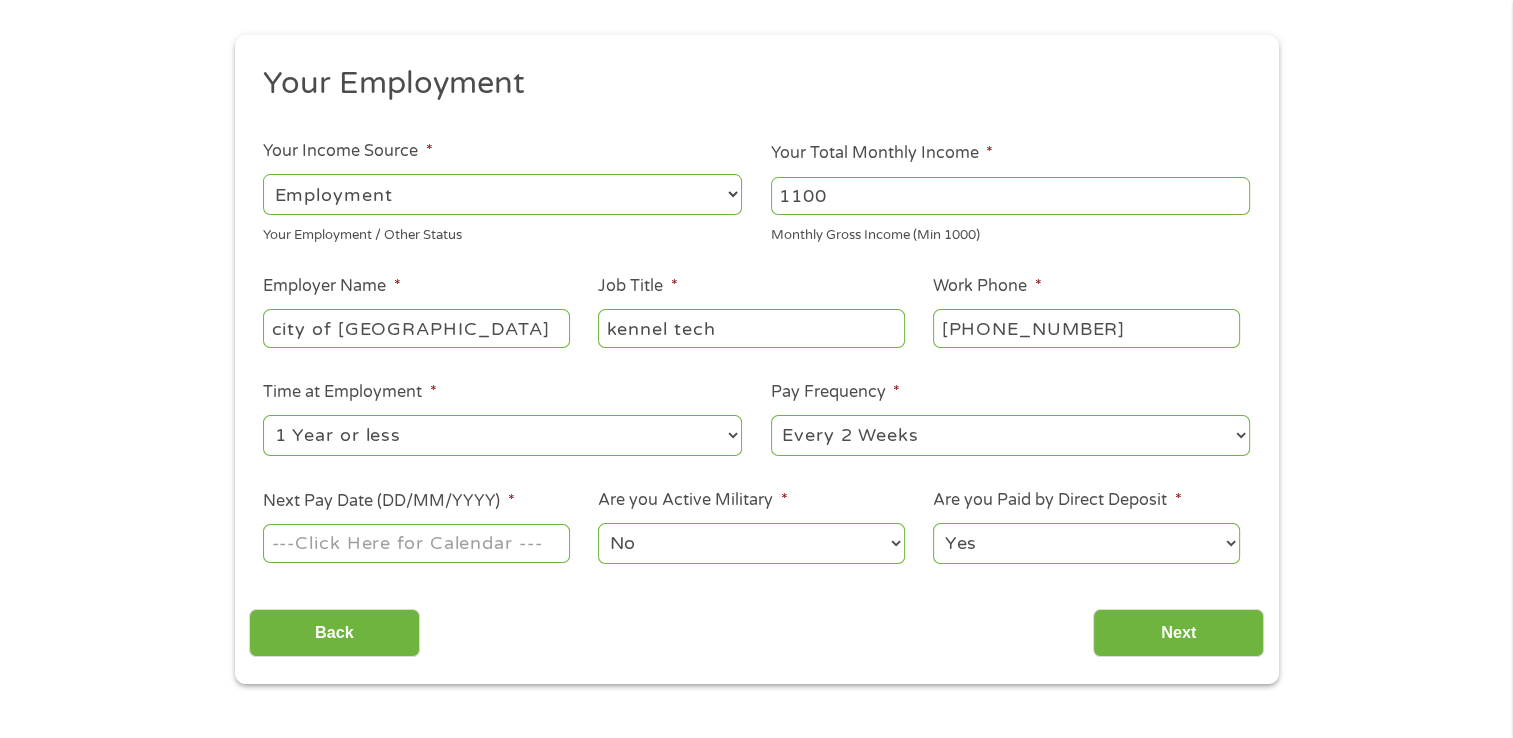 click on "Next Pay Date (DD/MM/YYYY) *" at bounding box center (416, 543) 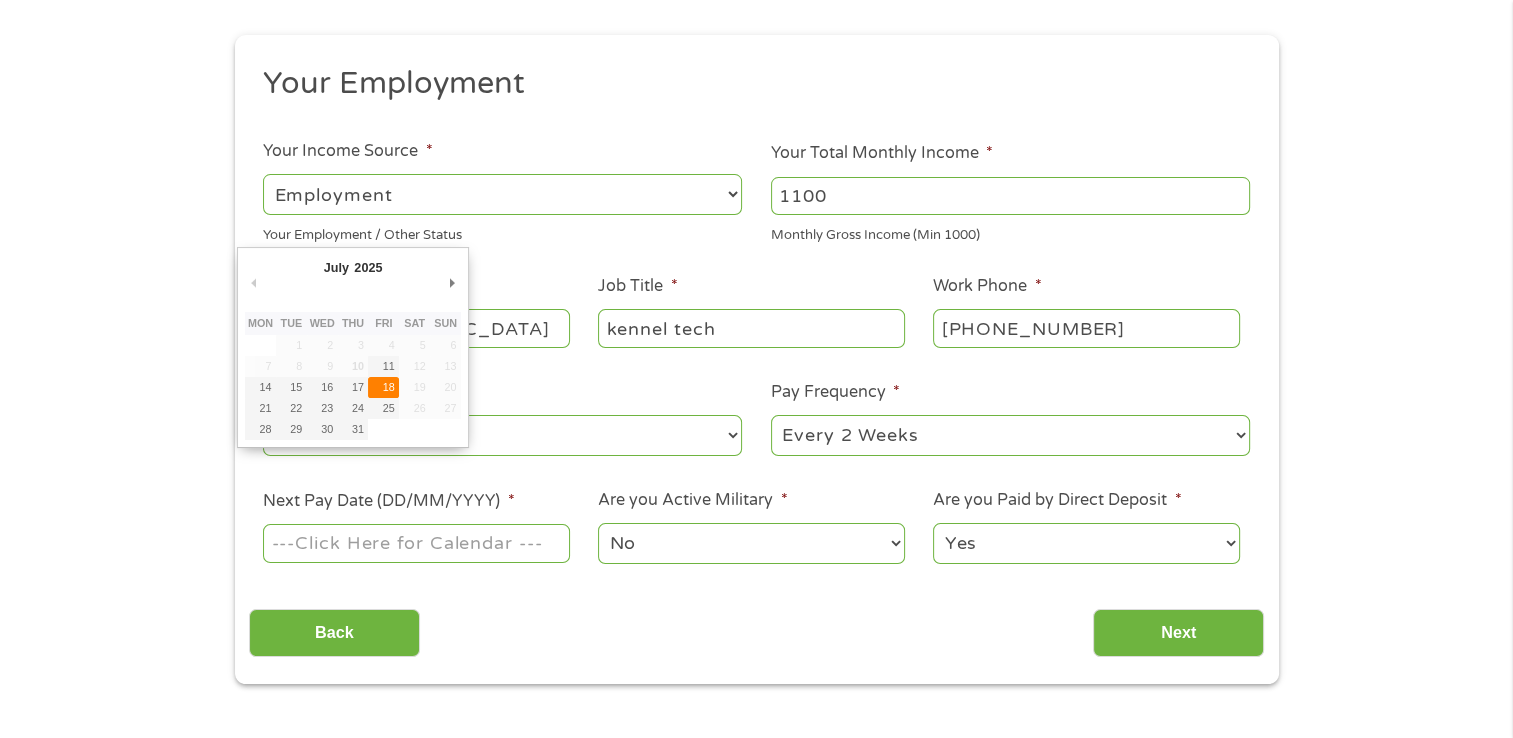 type on "[DATE]" 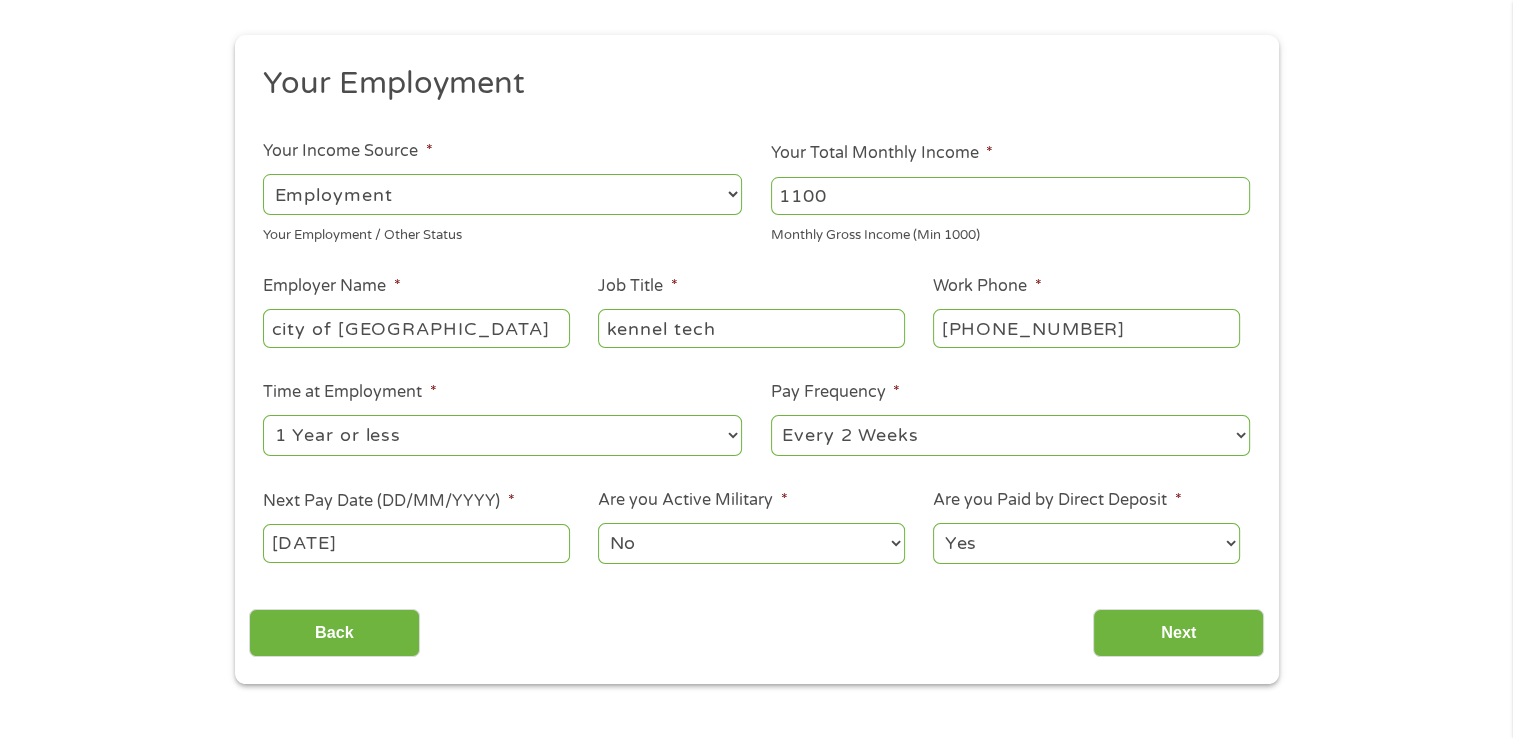 click on "This field is hidden when viewing the form gclid This field is hidden when viewing the form Referrer [URL][DOMAIN_NAME] This field is hidden when viewing the form Source This field is hidden when viewing the form Campaign This field is hidden when viewing the form Medium This field is hidden when viewing the form adgroup This field is hidden when viewing the form creative This field is hidden when viewing the form position This field is hidden when viewing the form keyword This field is hidden when viewing the form matchtype This field is hidden when viewing the form device This field is hidden when viewing the form network This field is hidden when viewing the form email quality score 0.95
No fees!
Secured Site!
No Paperwork!
No Obligation!
100 Second Quote!
How much do you need  $ * 200 Please enter a number from  200  to  3000 . 6 1  to  36" at bounding box center [757, 359] 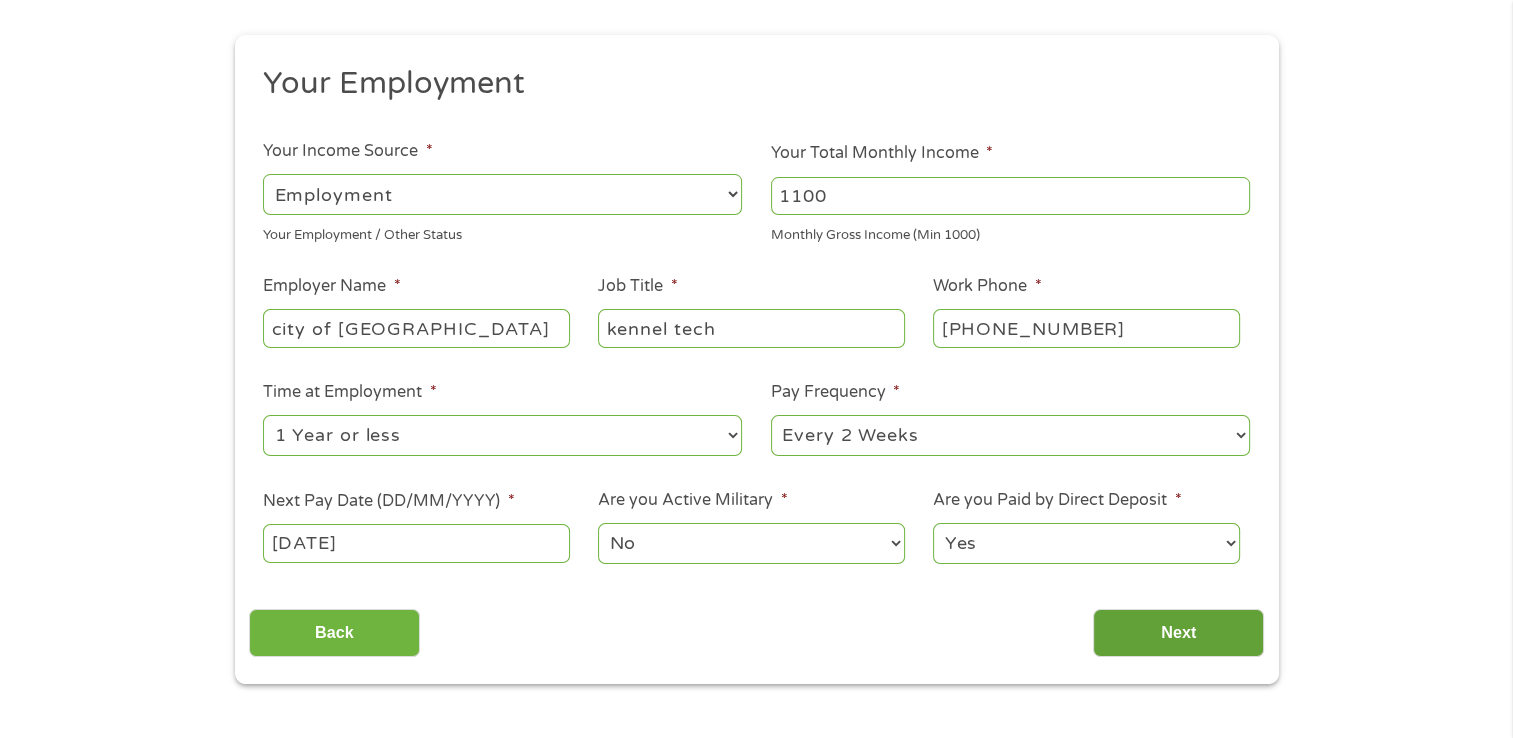 click on "Next" at bounding box center (1178, 633) 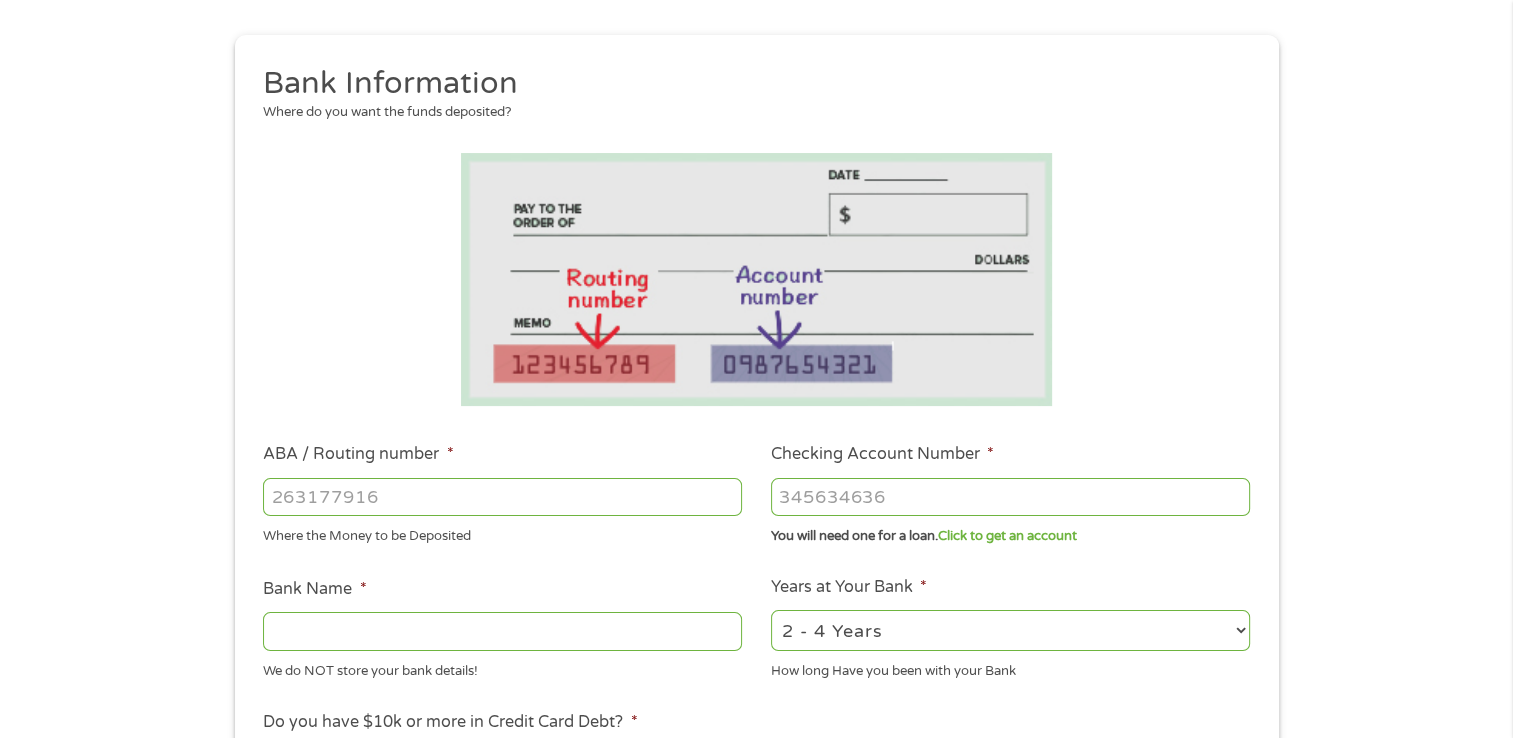 scroll, scrollTop: 0, scrollLeft: 0, axis: both 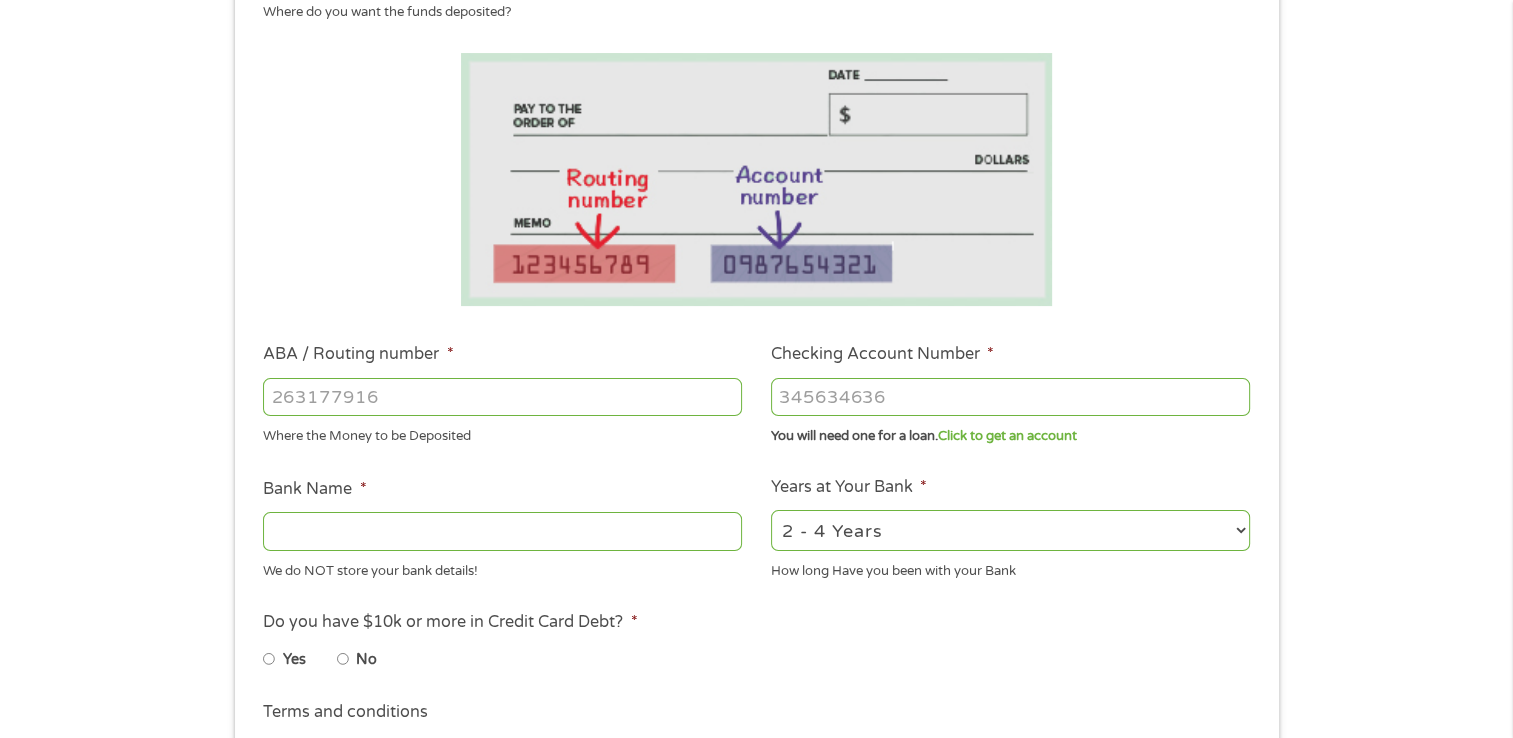 click on "Terms and conditions
I would like to be kept informed of other products and services available via email from Sivetech Limited and their selected partners. You can   unsubscribe   of these communications at any time." at bounding box center [756, 740] 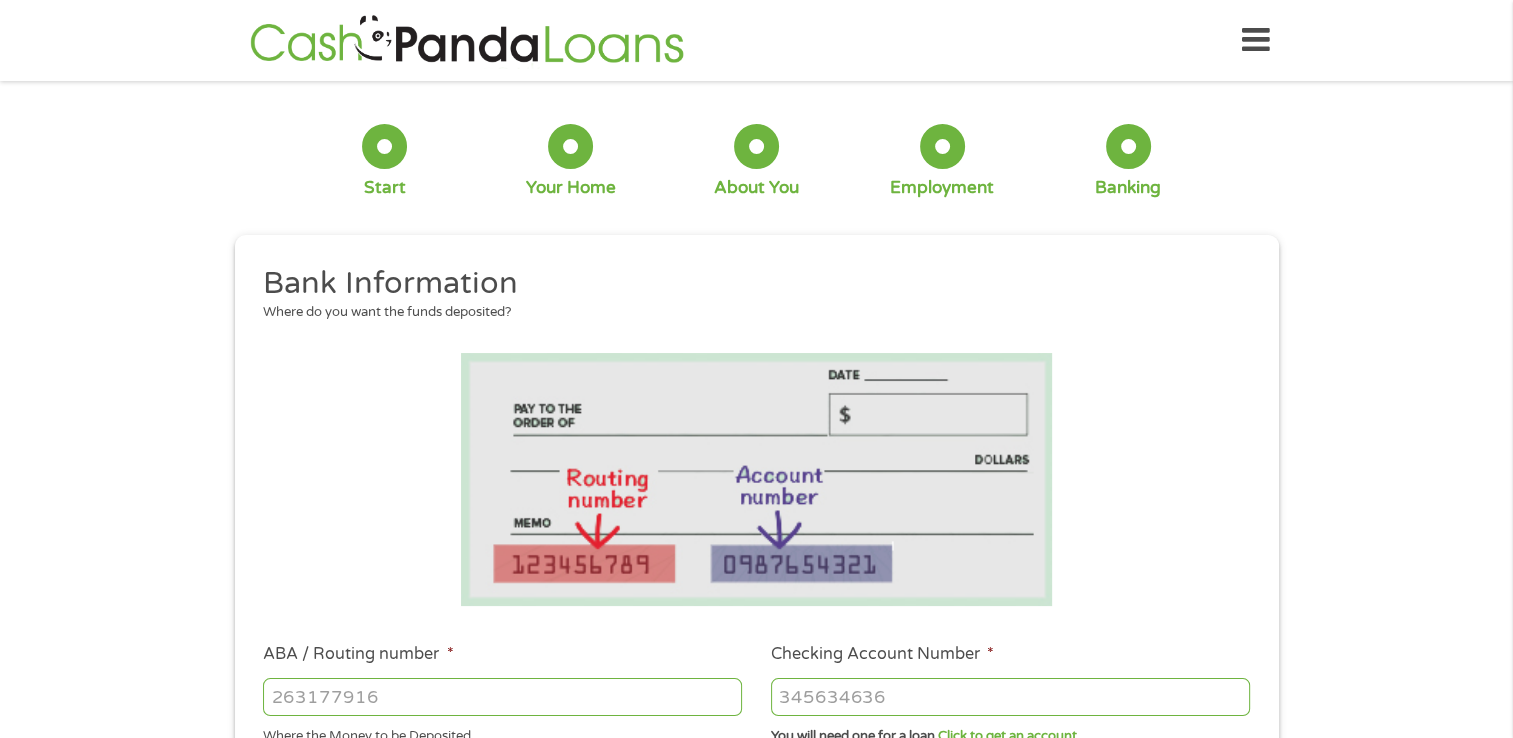 scroll, scrollTop: 600, scrollLeft: 0, axis: vertical 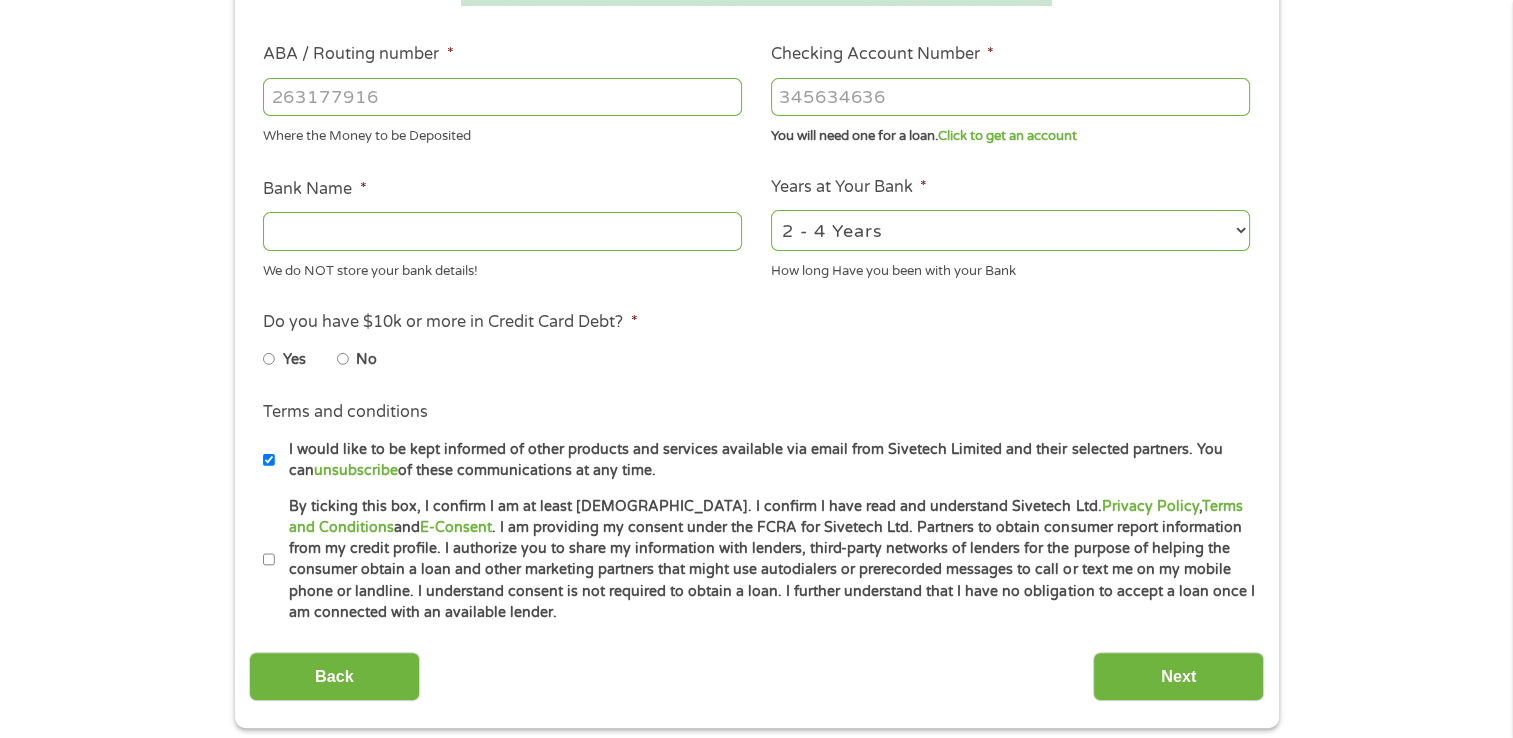 click on "2 - 4 Years 6 - 12 Months 1 - 2 Years Over 4 Years" at bounding box center [1010, 230] 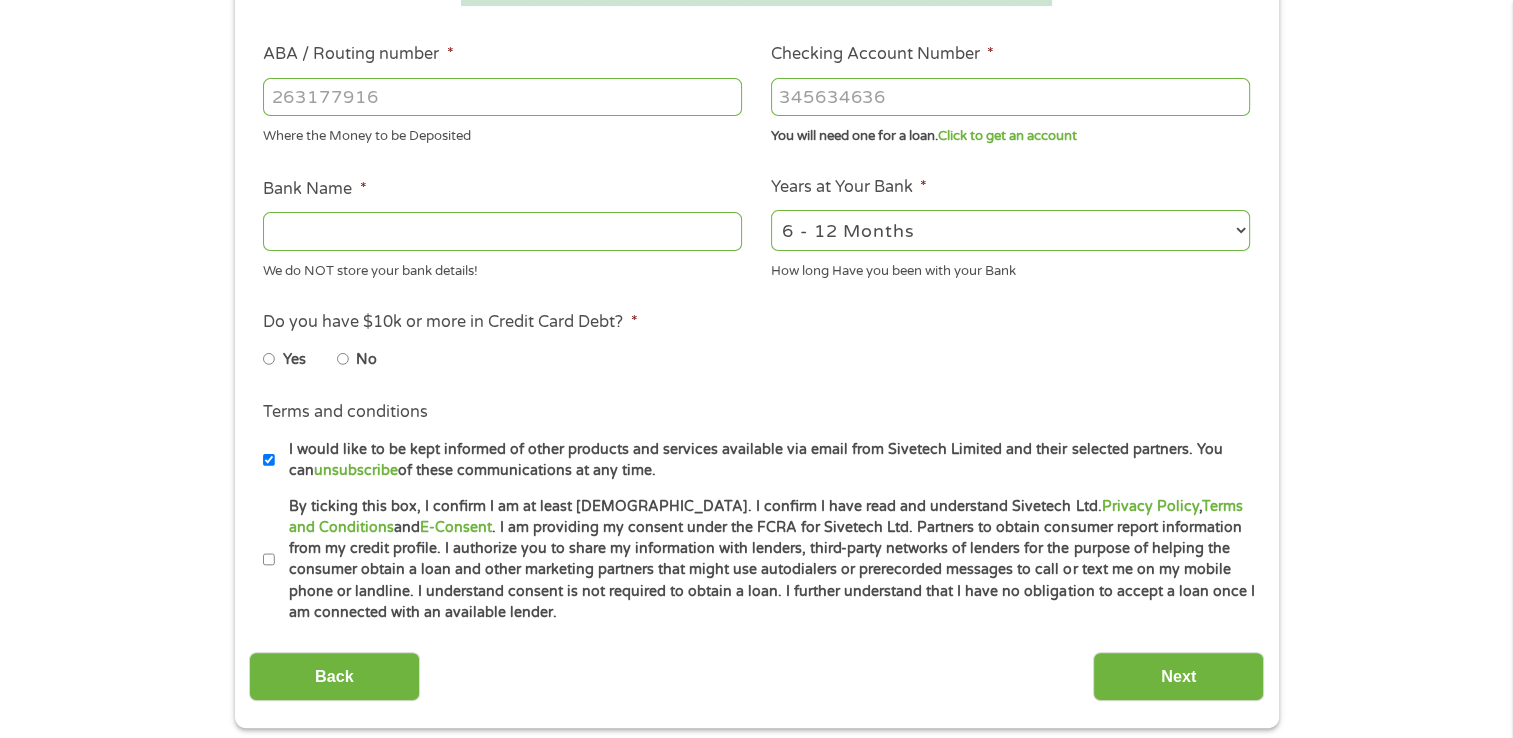 click on "2 - 4 Years 6 - 12 Months 1 - 2 Years Over 4 Years" at bounding box center (1010, 230) 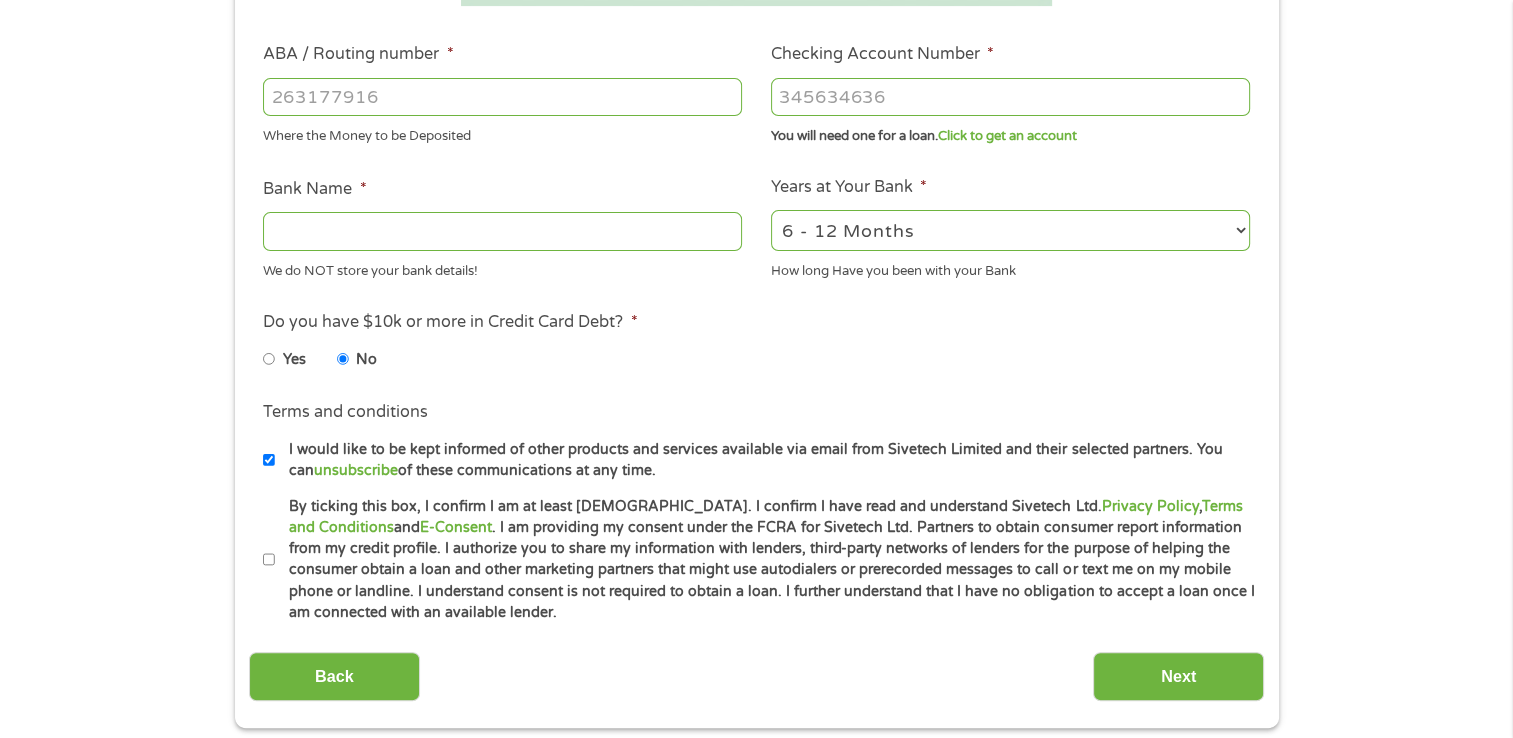 click on "No" at bounding box center [373, 359] 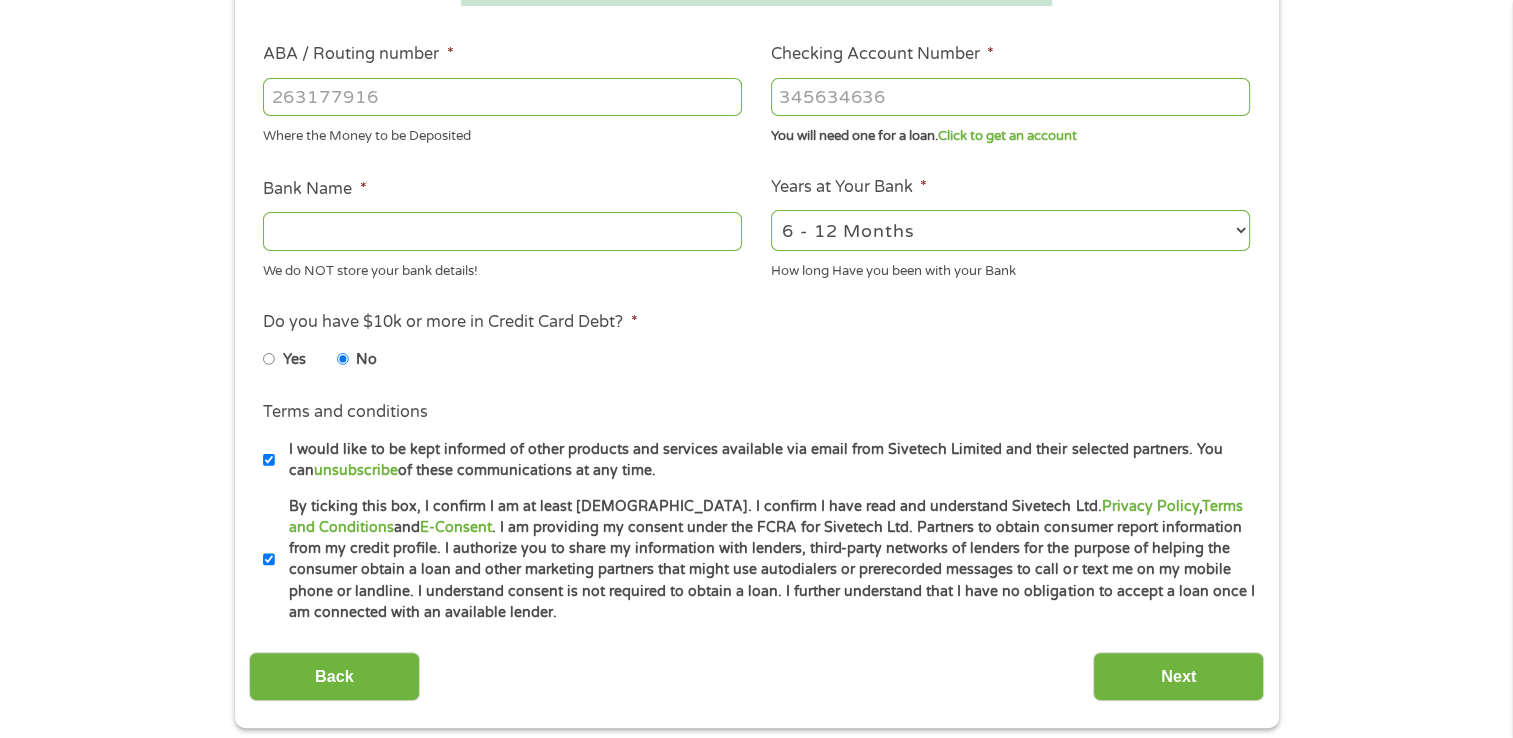 scroll, scrollTop: 400, scrollLeft: 0, axis: vertical 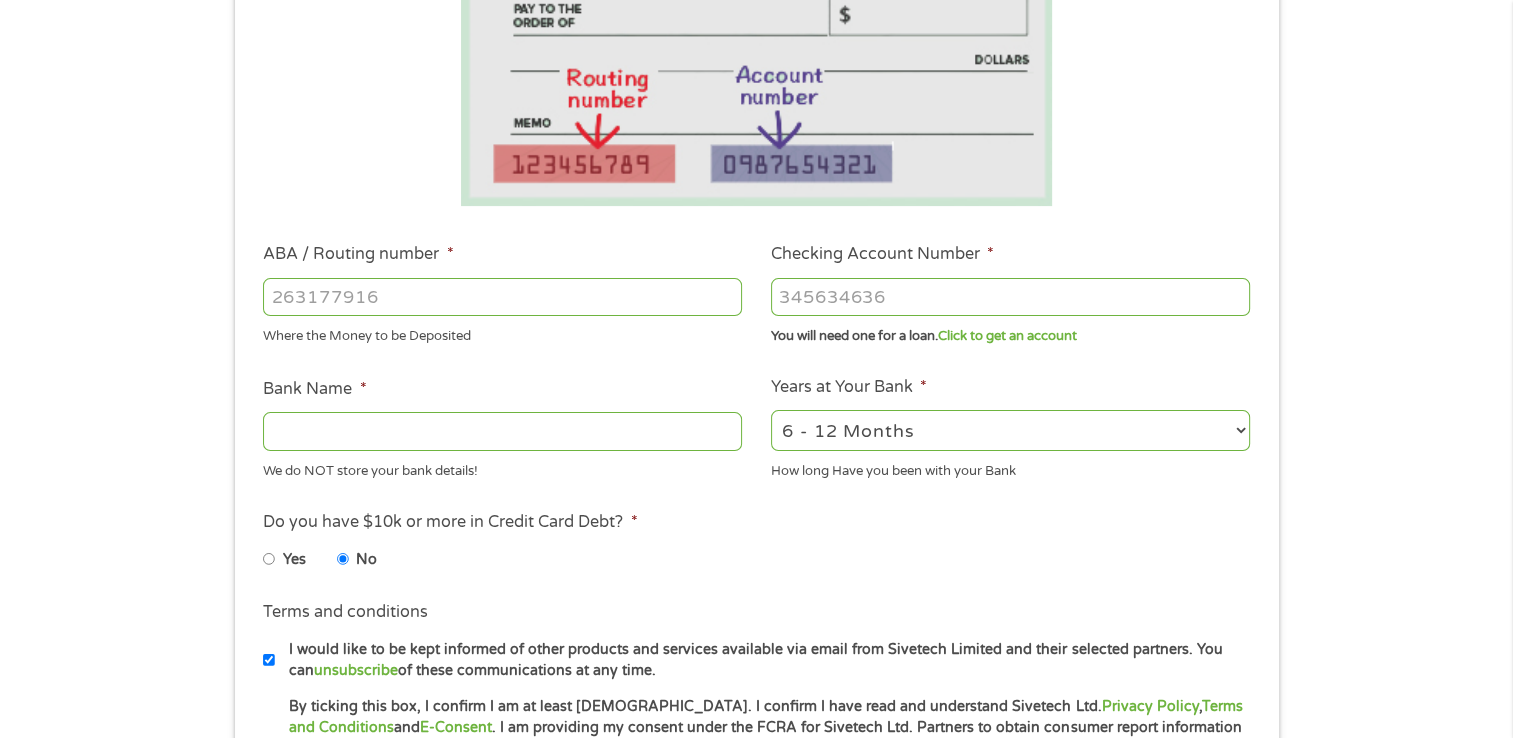click on "ABA / Routing number *" at bounding box center (502, 297) 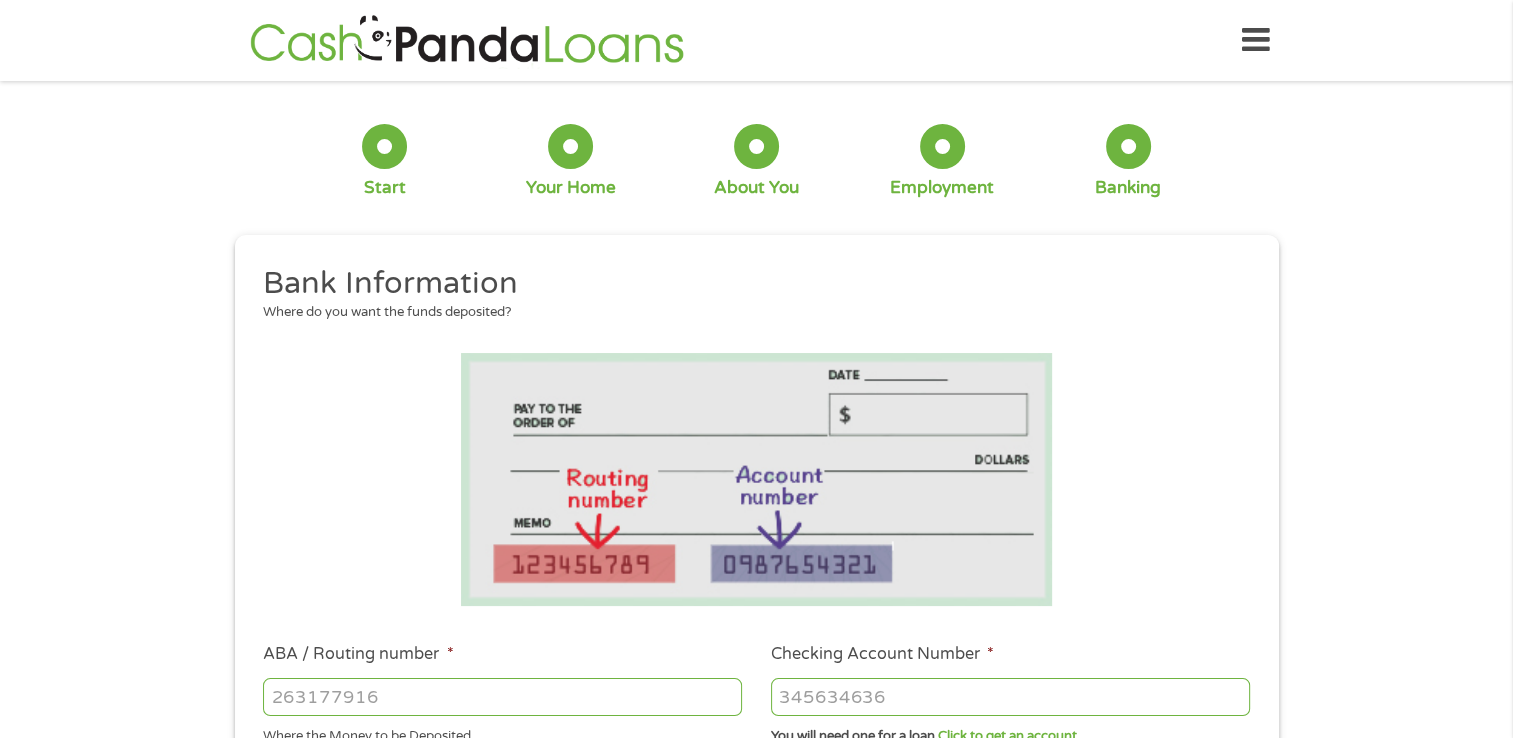 scroll, scrollTop: 400, scrollLeft: 0, axis: vertical 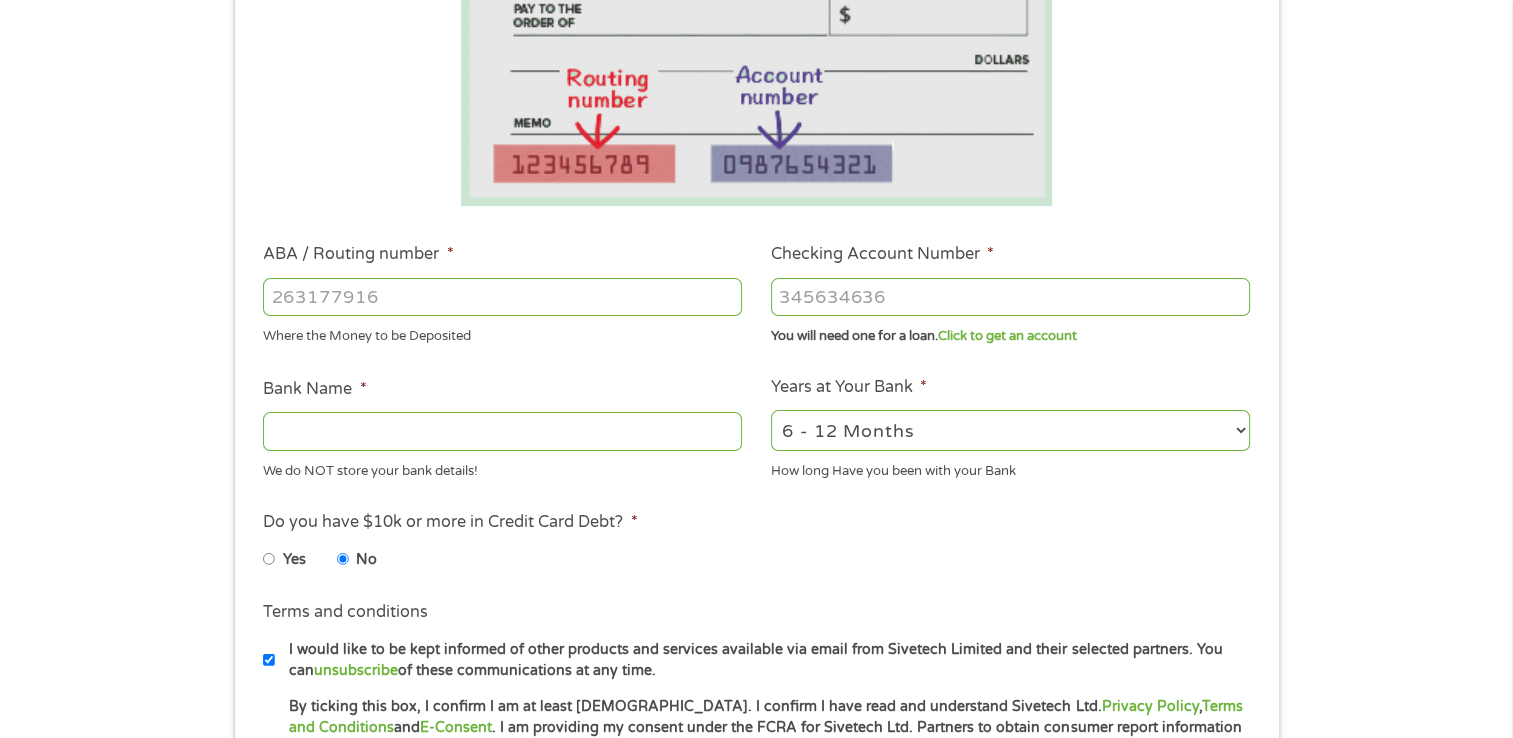 click on "ABA / Routing number *" at bounding box center [502, 297] 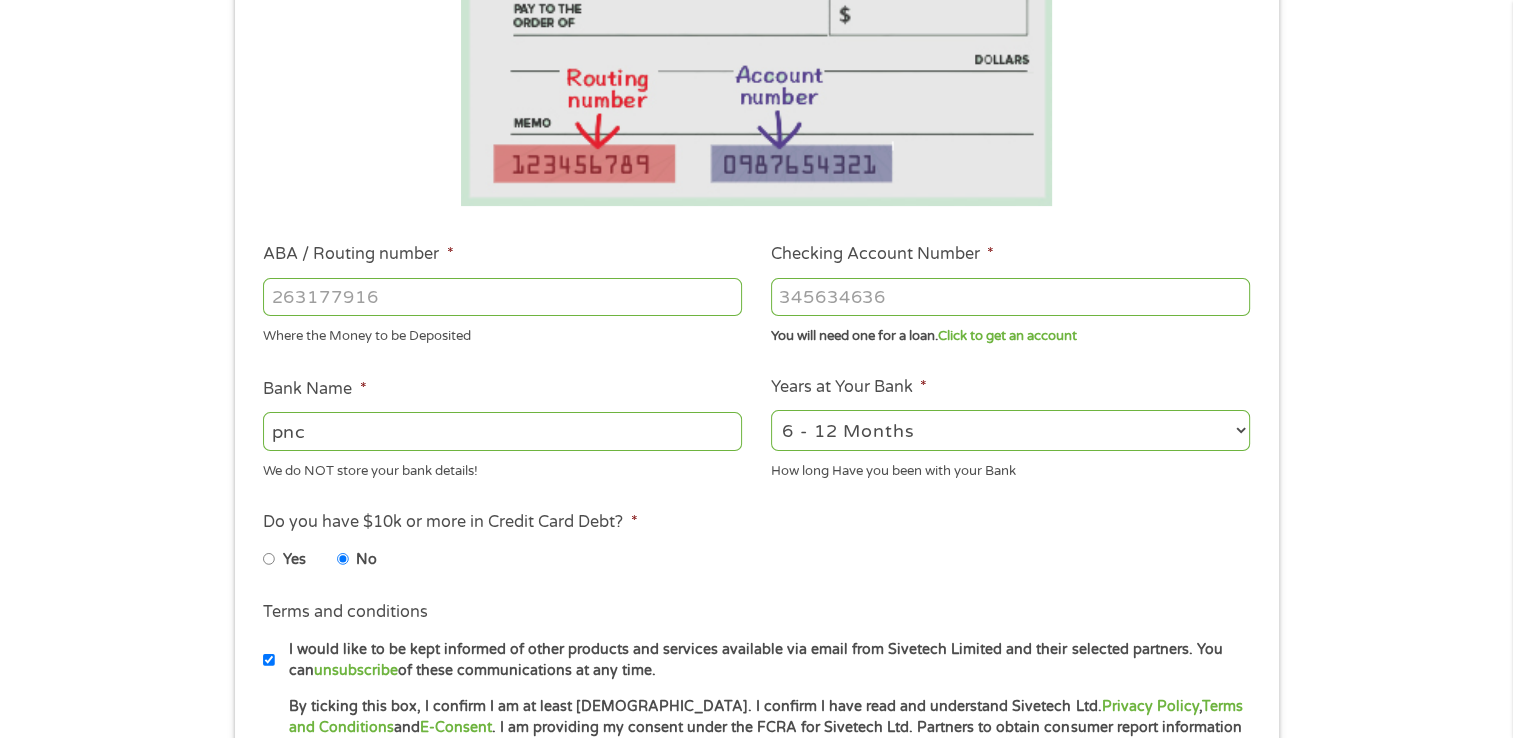 type on "pnc" 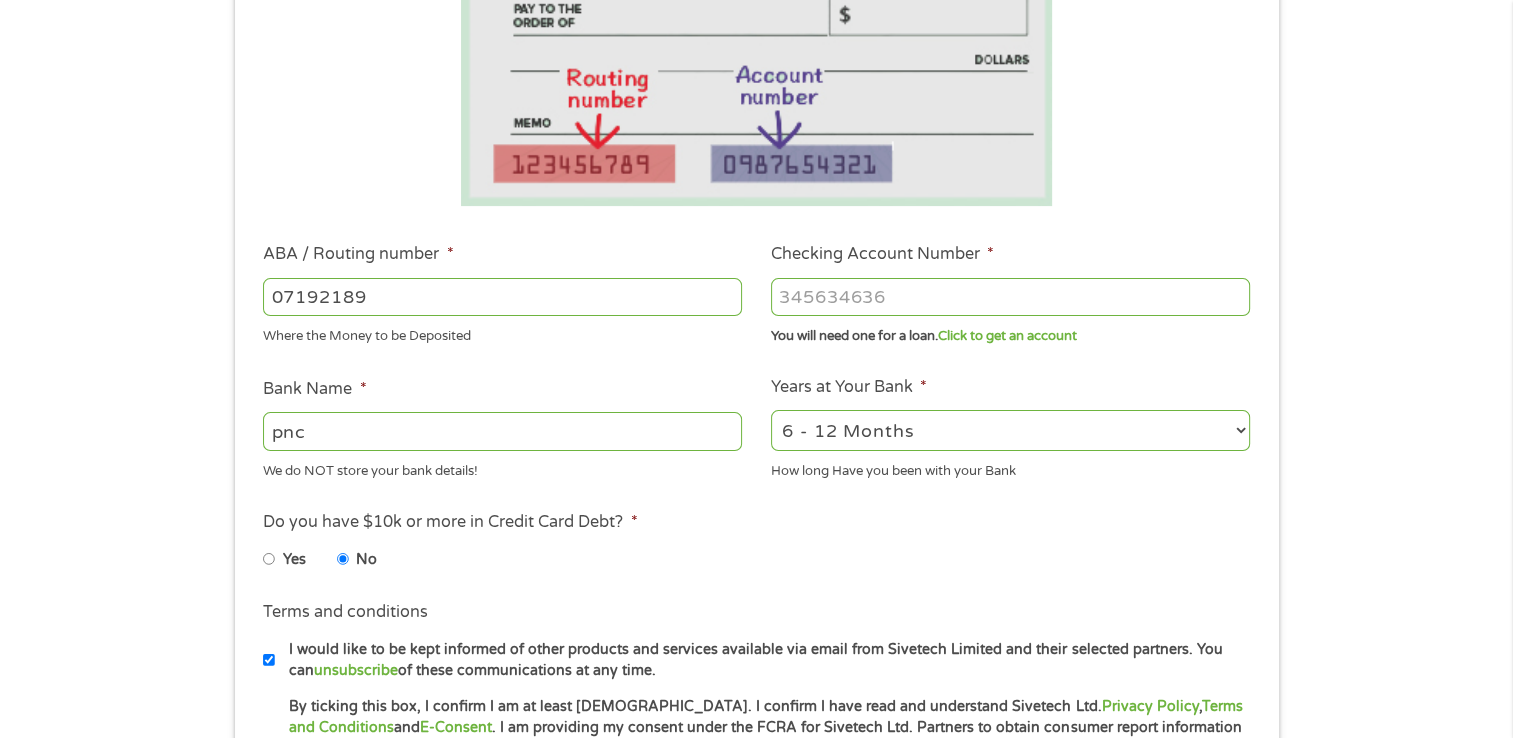 type on "071921891" 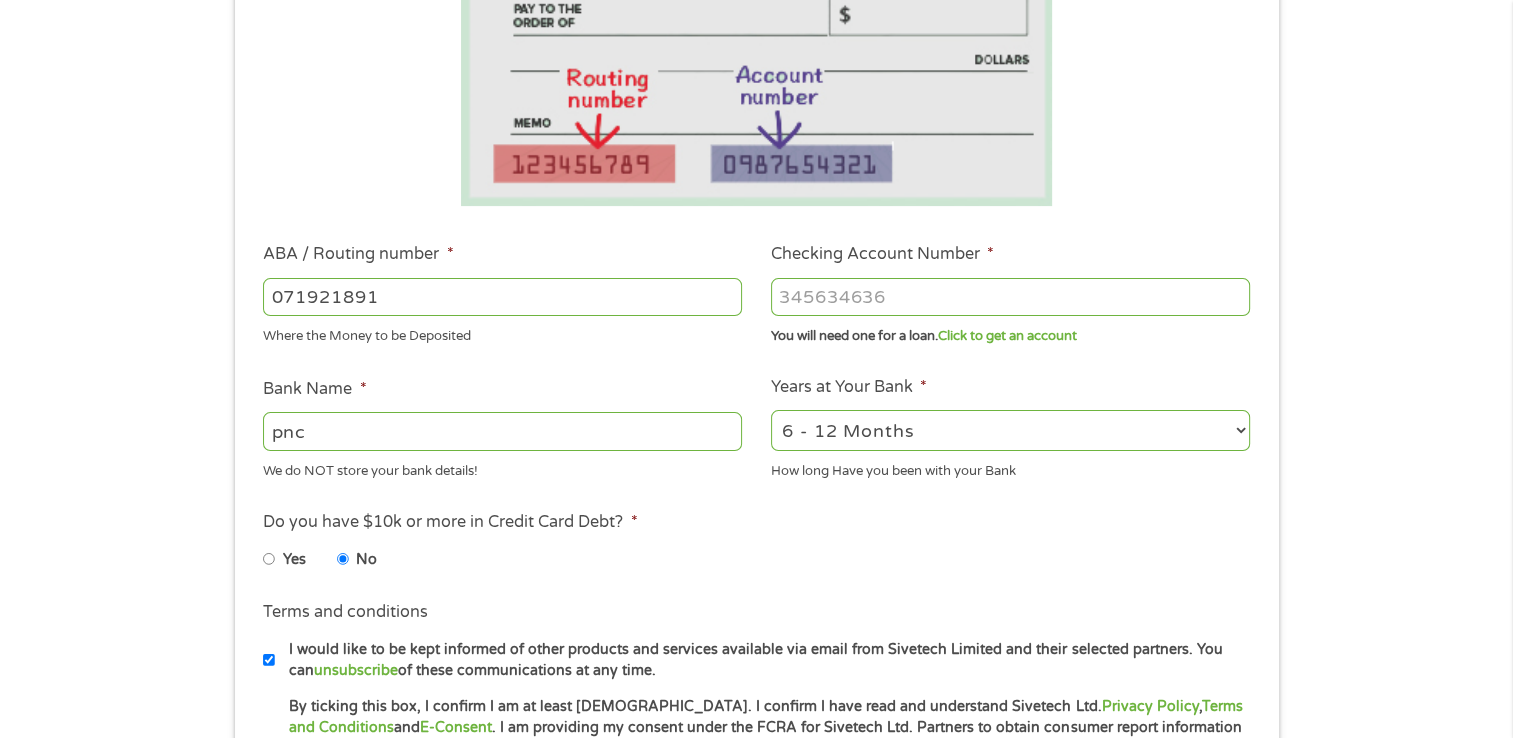 type on "PNC BANK NA" 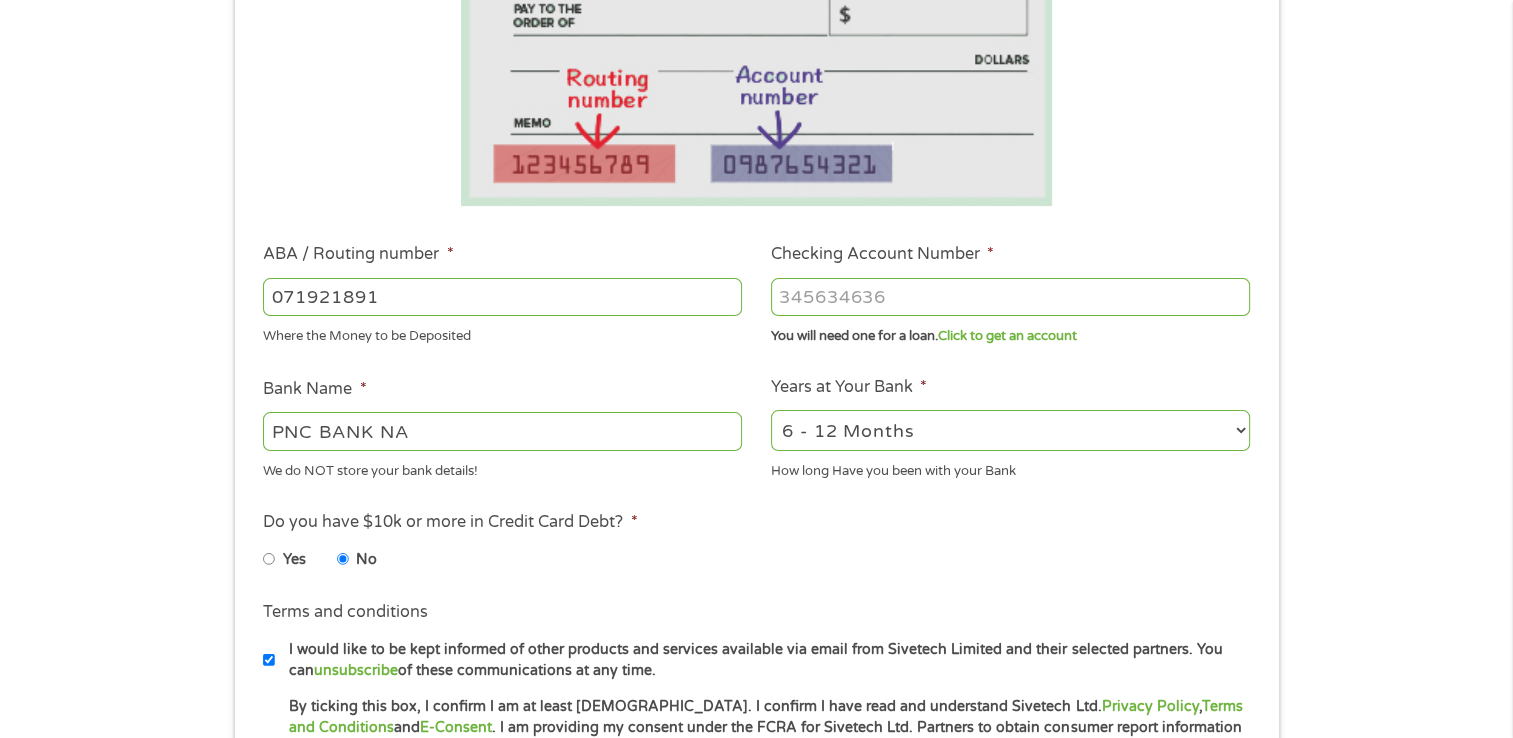 type on "071921891" 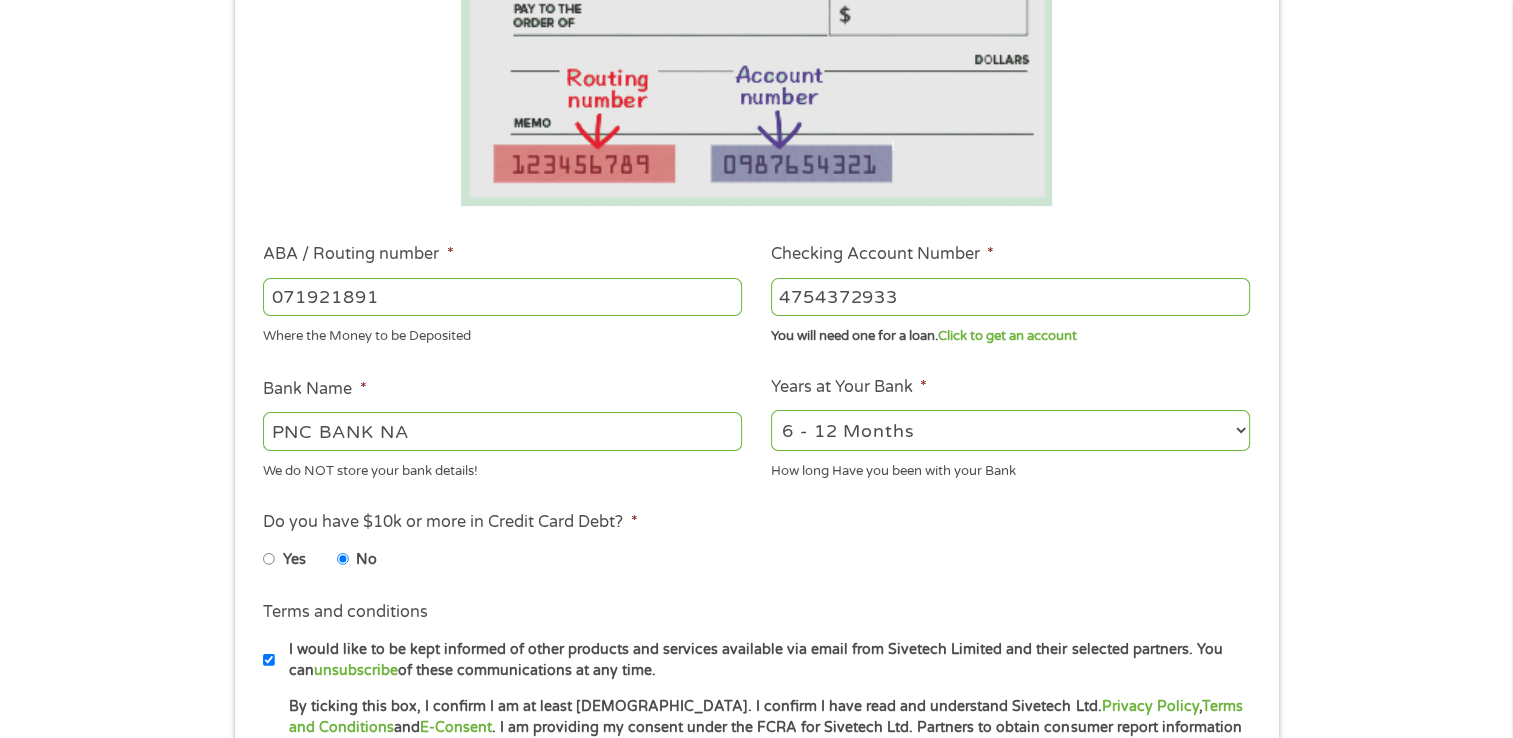 scroll, scrollTop: 800, scrollLeft: 0, axis: vertical 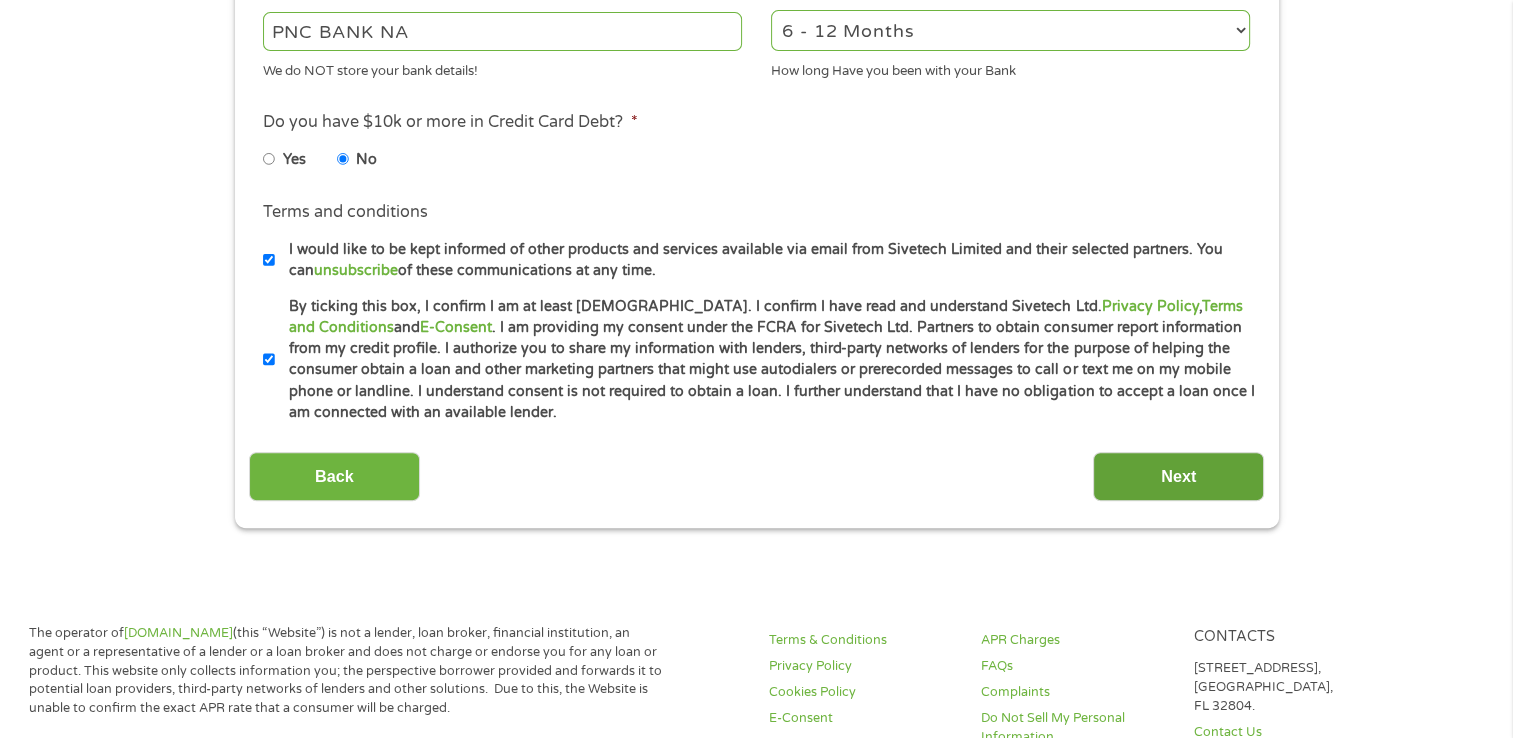 type on "4754372933" 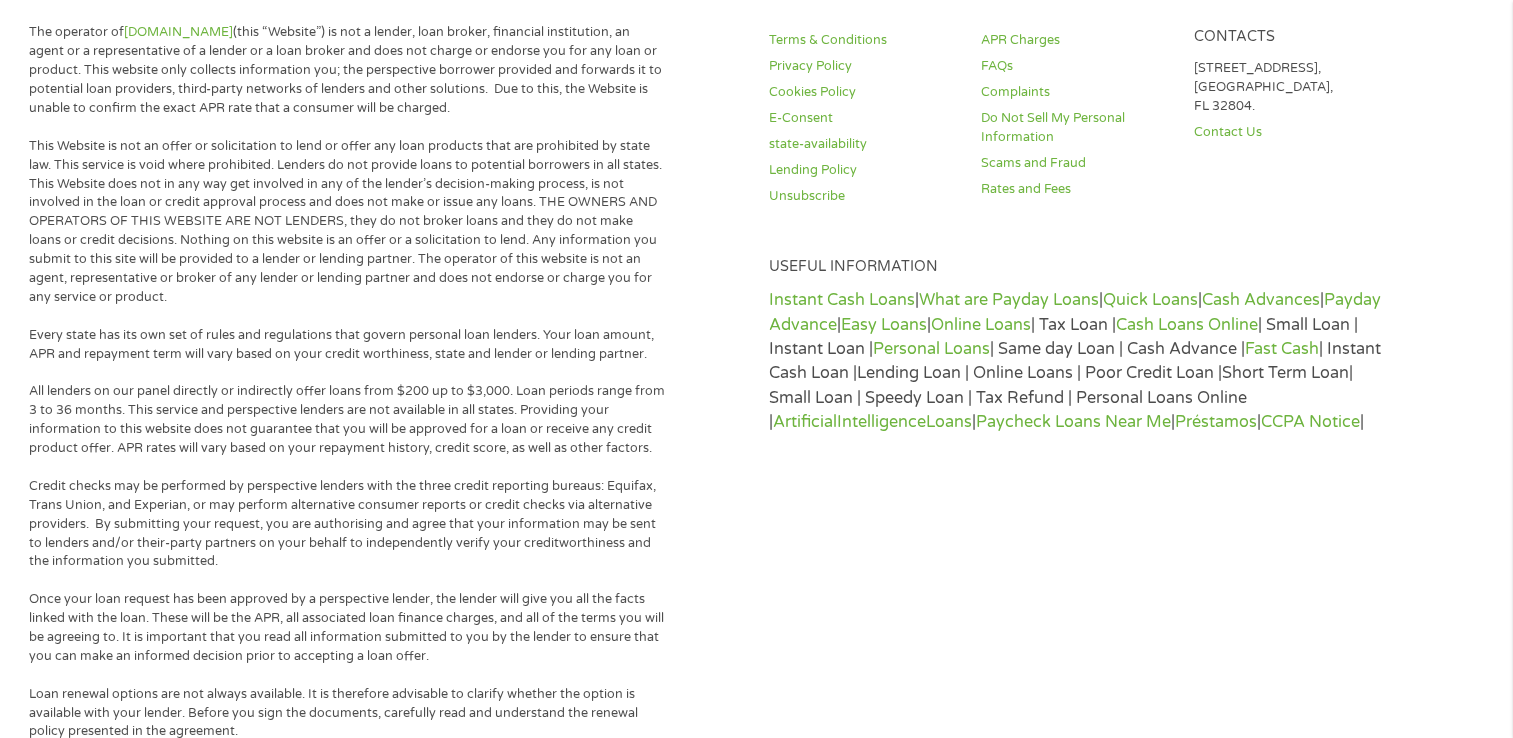 scroll, scrollTop: 0, scrollLeft: 0, axis: both 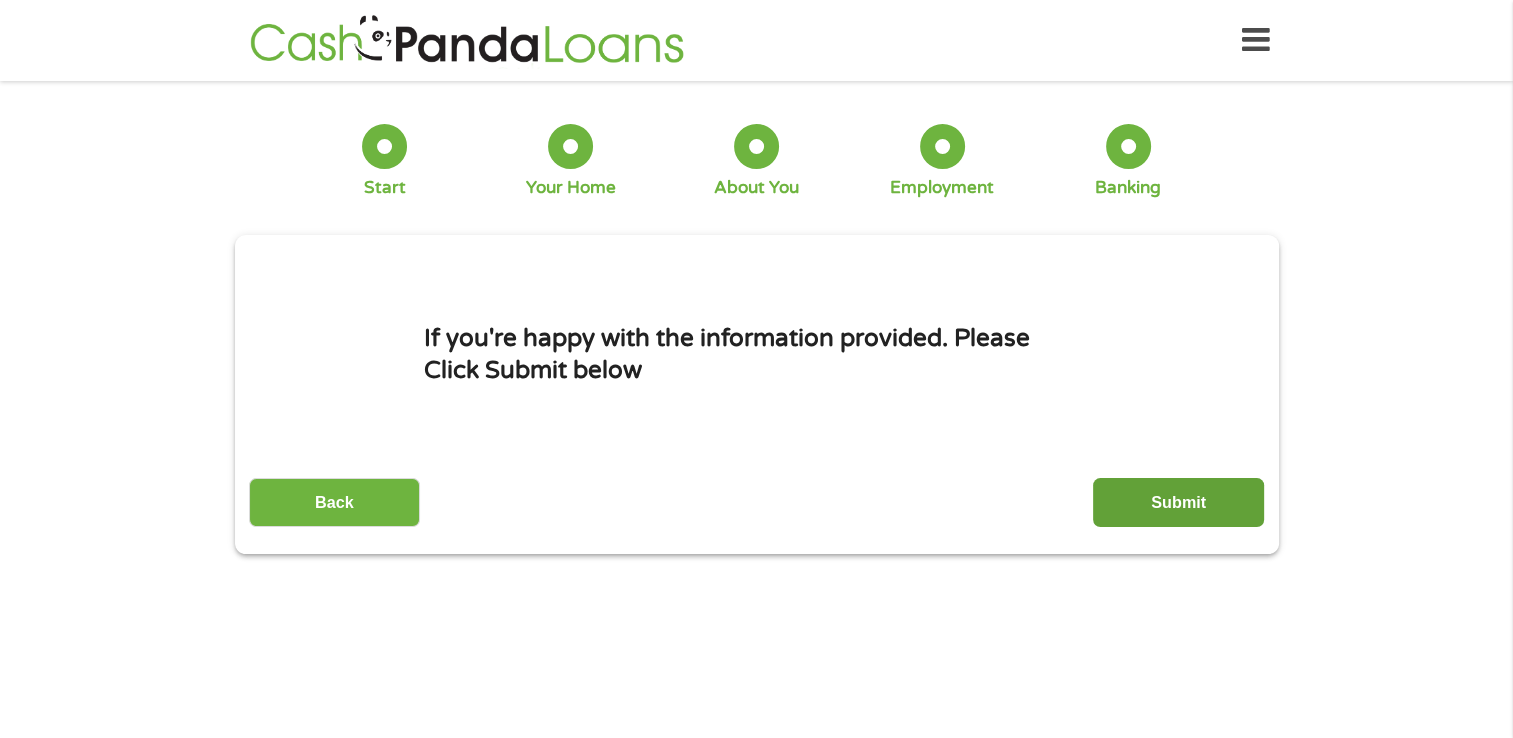click on "Submit" at bounding box center [1178, 502] 